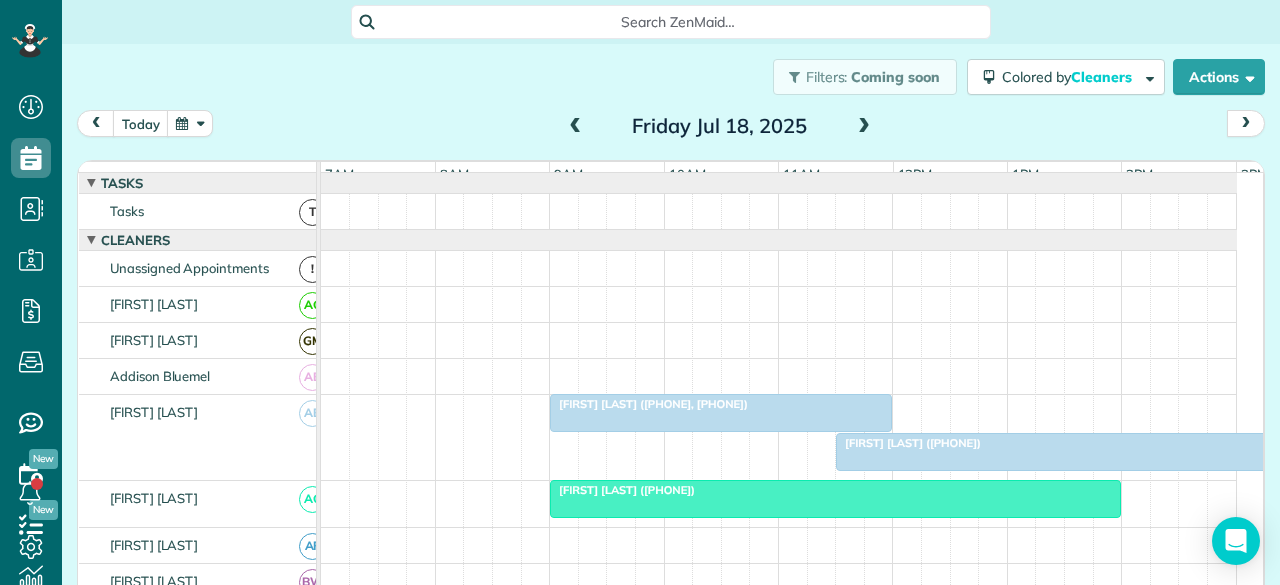 scroll, scrollTop: 0, scrollLeft: 0, axis: both 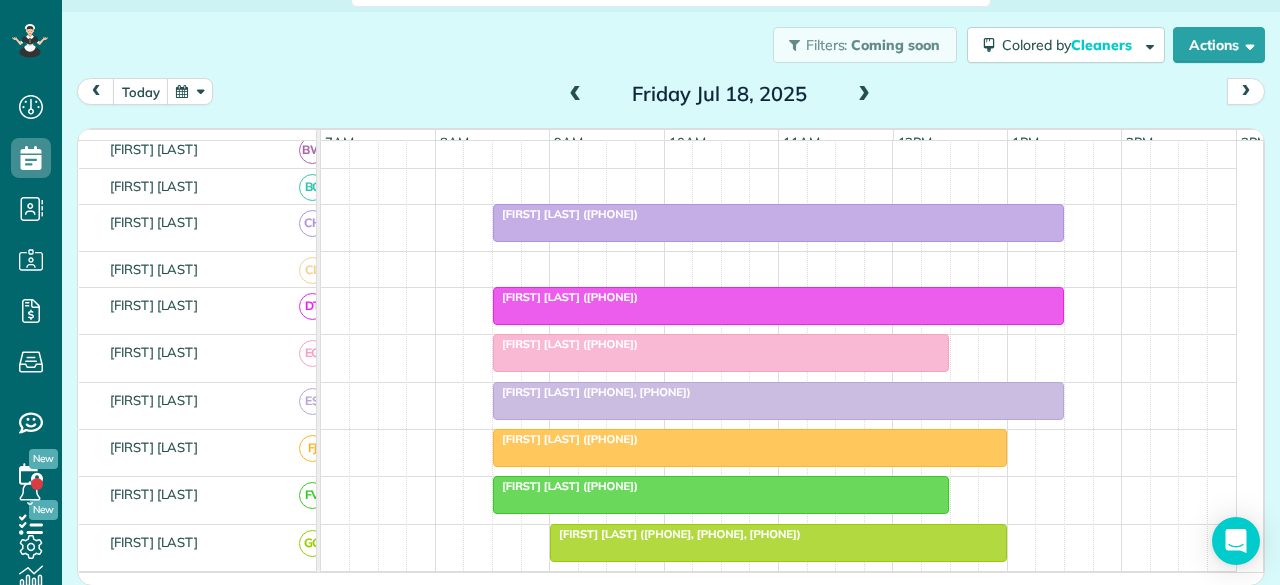 click at bounding box center [576, 95] 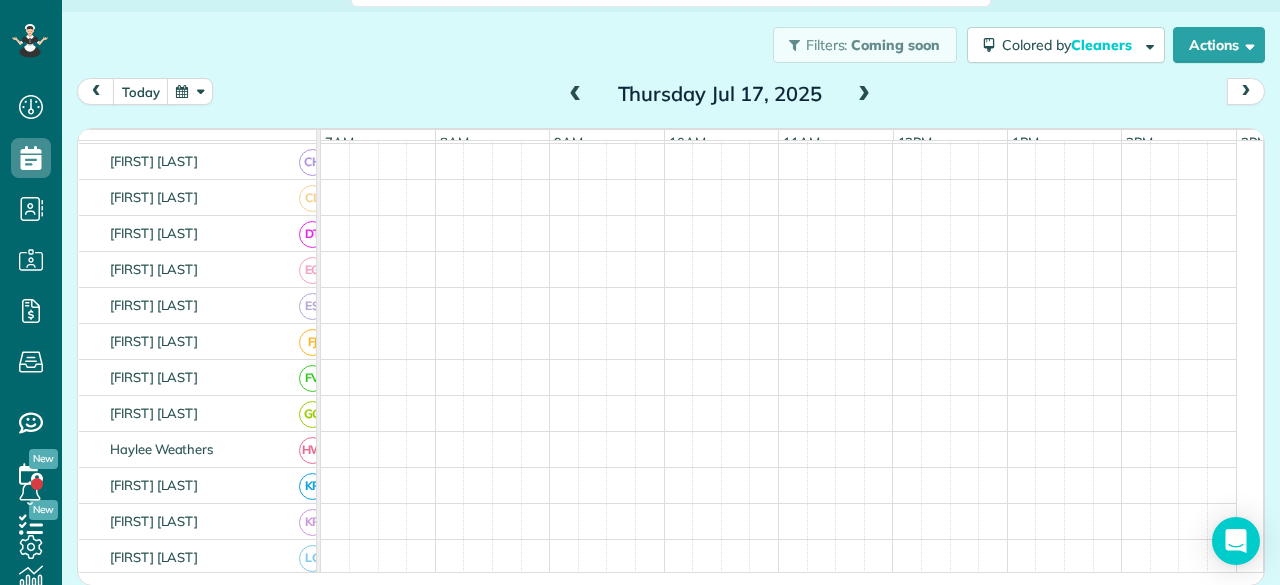 scroll, scrollTop: 339, scrollLeft: 0, axis: vertical 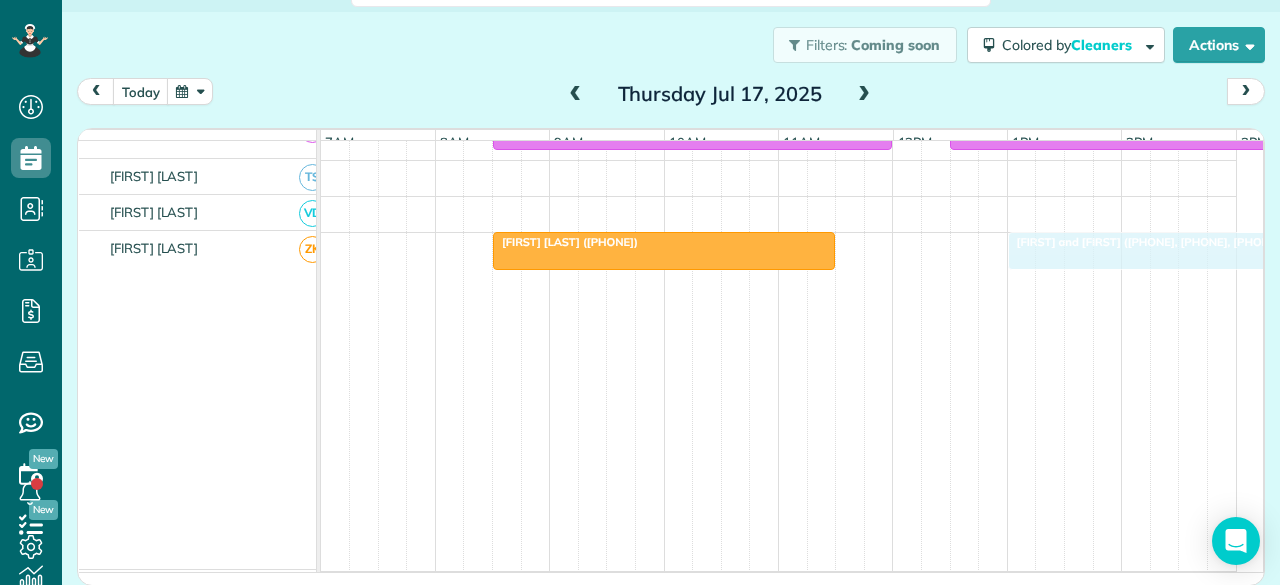 drag, startPoint x: 563, startPoint y: 221, endPoint x: 1089, endPoint y: 239, distance: 526.3079 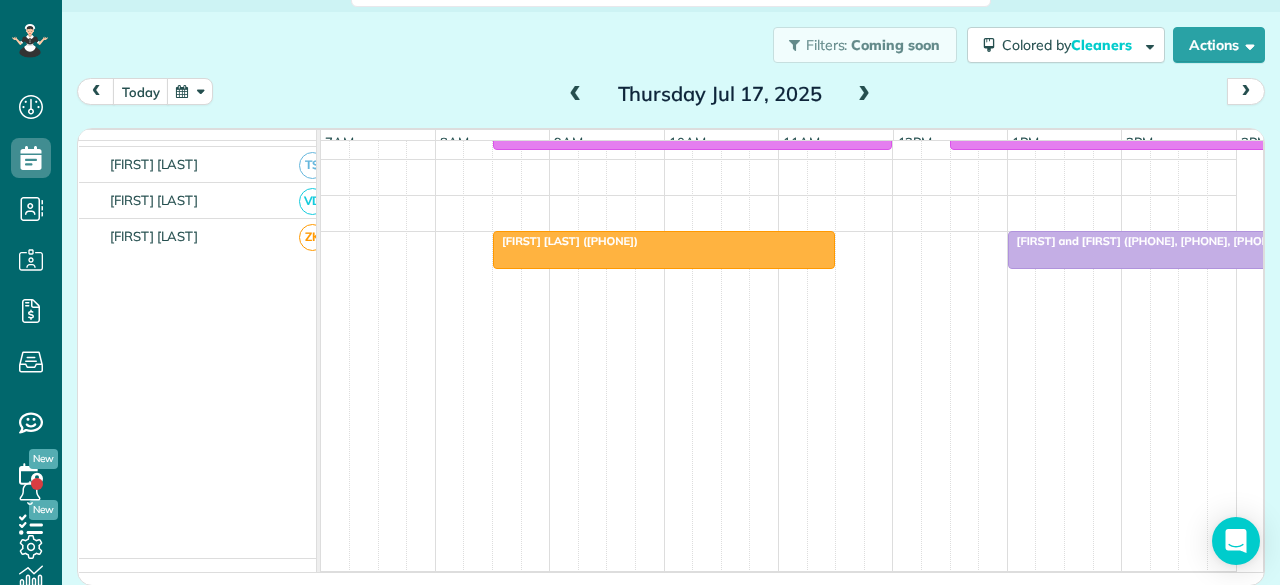 scroll, scrollTop: 1438, scrollLeft: 0, axis: vertical 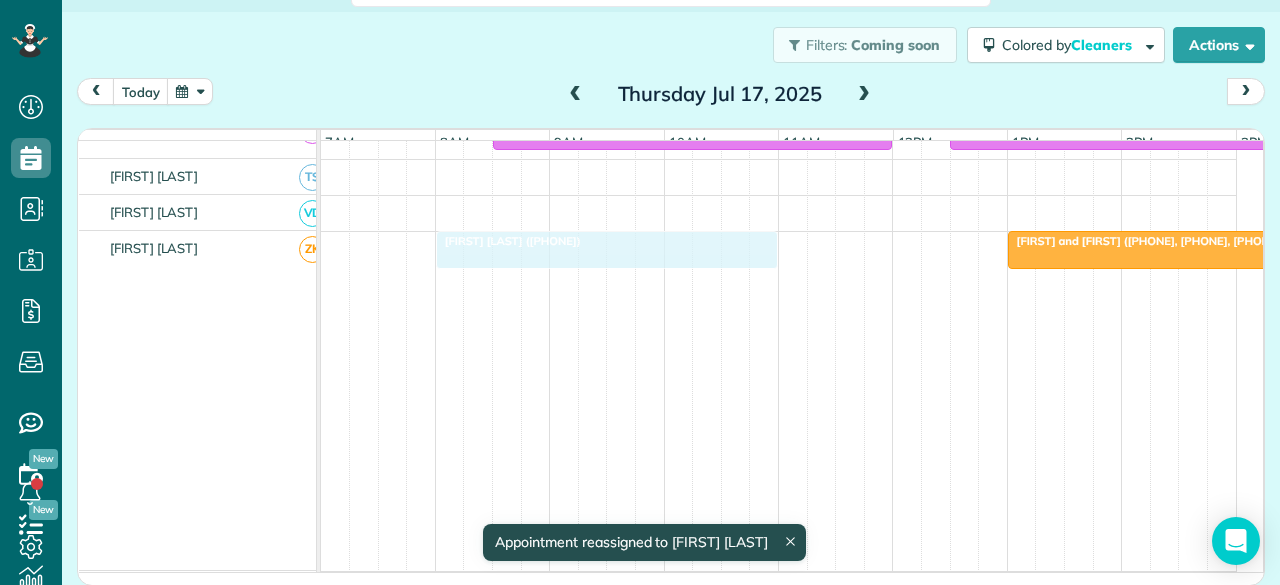 drag, startPoint x: 750, startPoint y: 247, endPoint x: 694, endPoint y: 245, distance: 56.0357 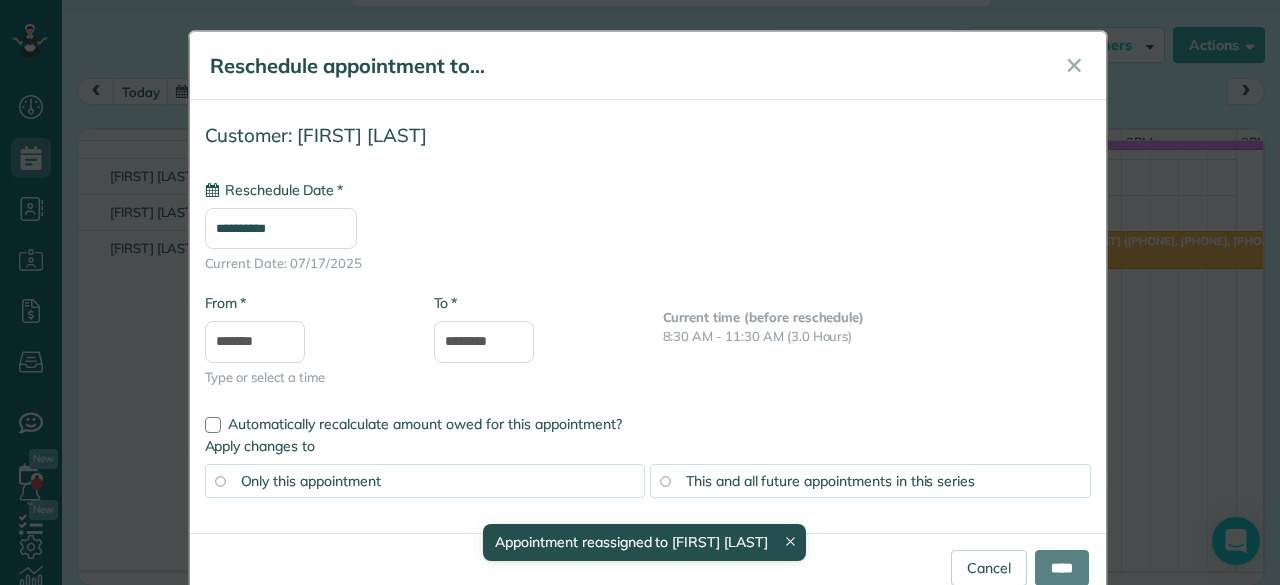 type on "**********" 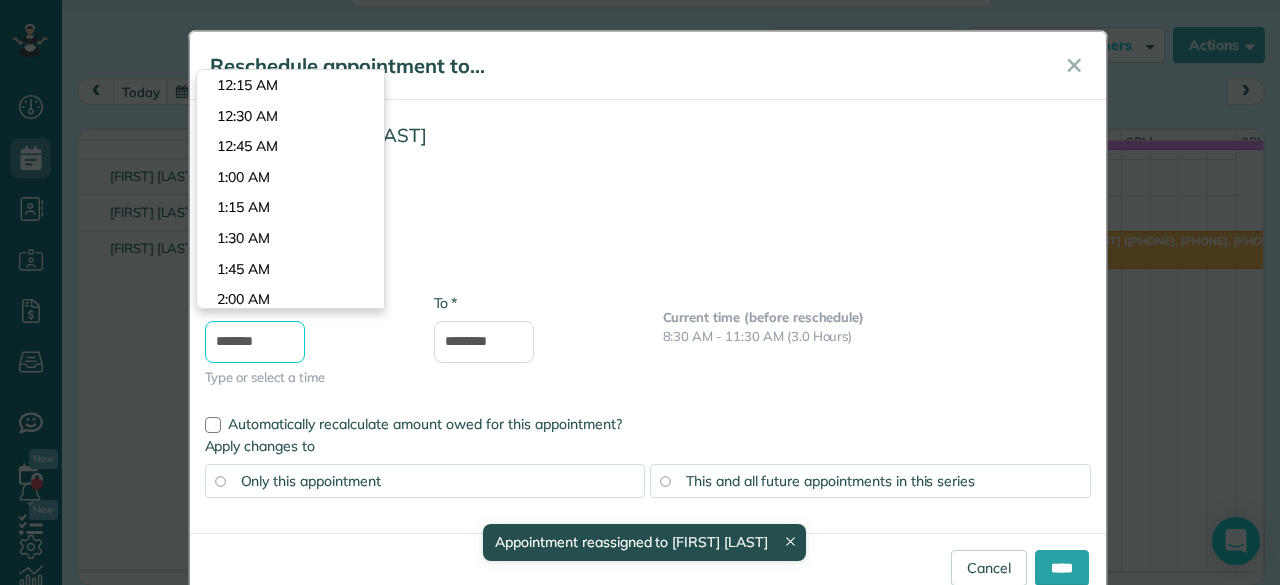 click on "*******" at bounding box center (255, 342) 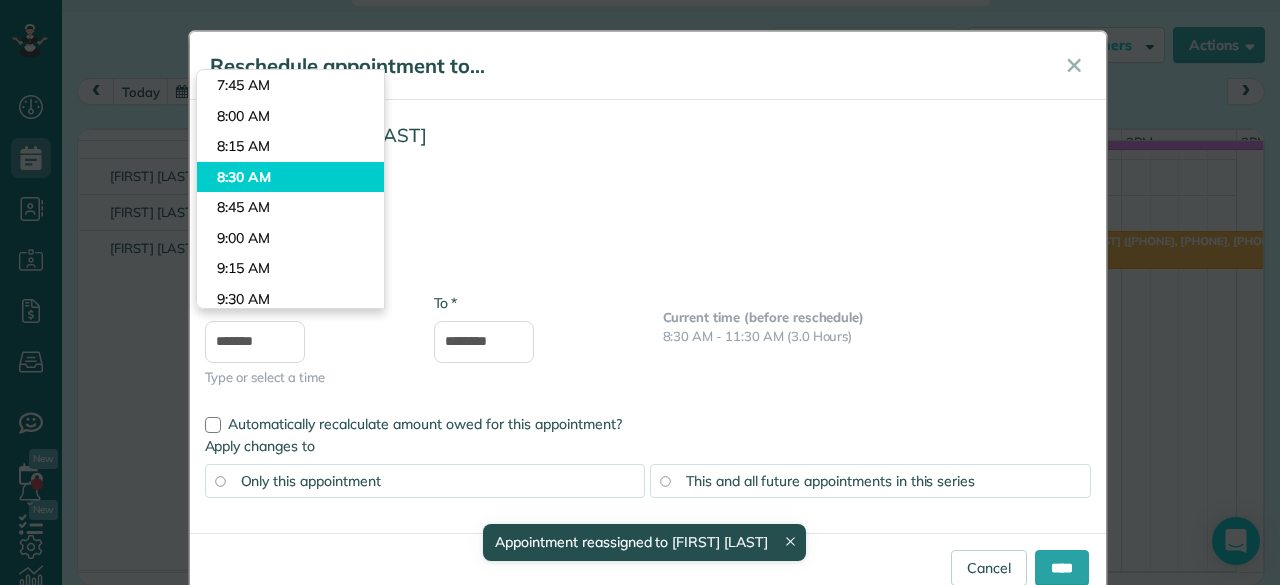 type on "*******" 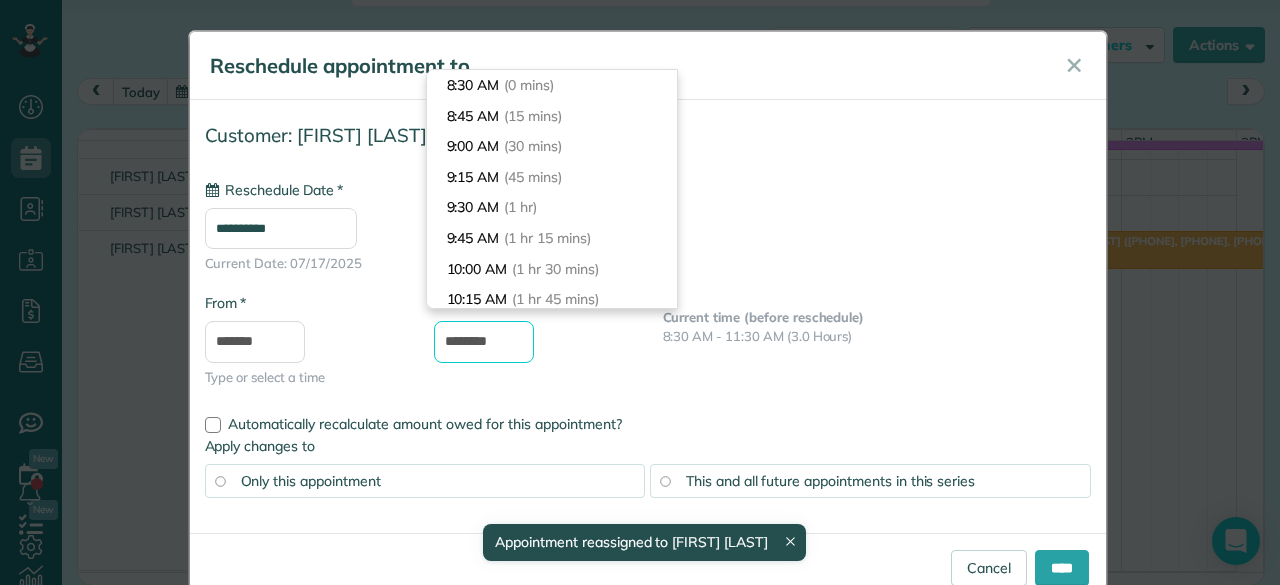scroll, scrollTop: 188, scrollLeft: 0, axis: vertical 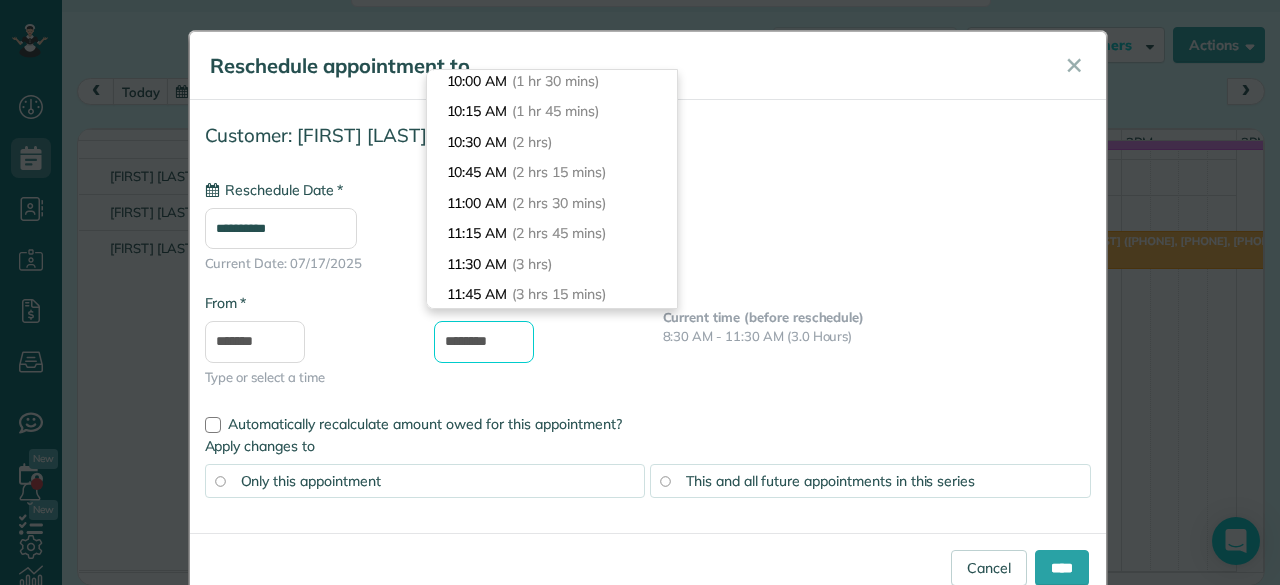 drag, startPoint x: 518, startPoint y: 342, endPoint x: 390, endPoint y: 342, distance: 128 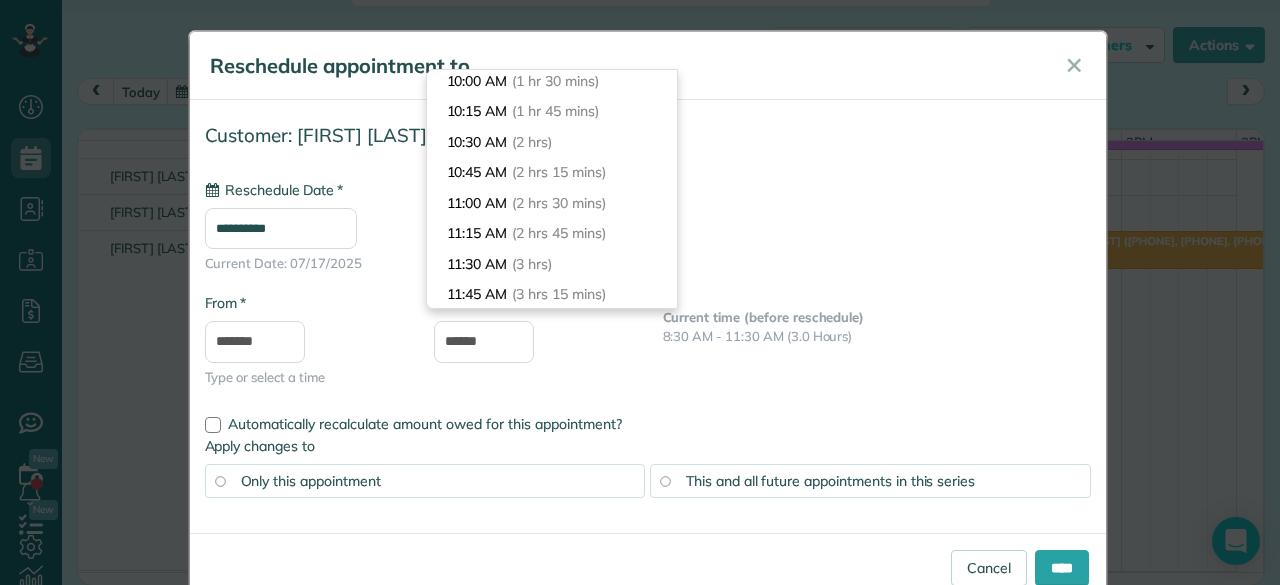 type on "********" 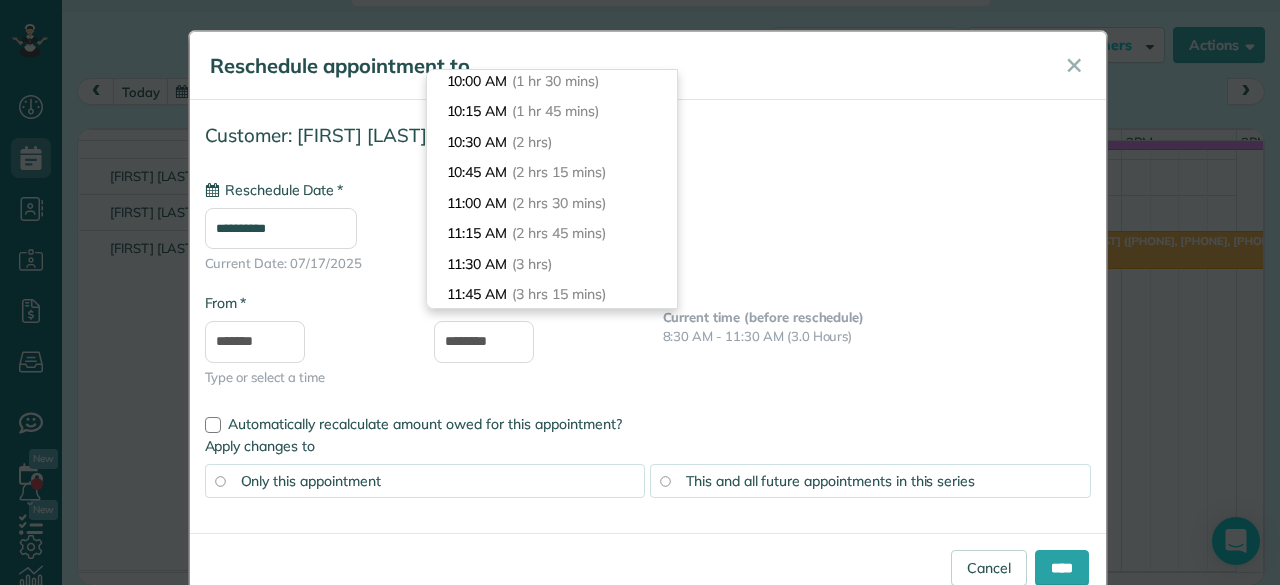 drag, startPoint x: 613, startPoint y: 365, endPoint x: 752, endPoint y: 441, distance: 158.42033 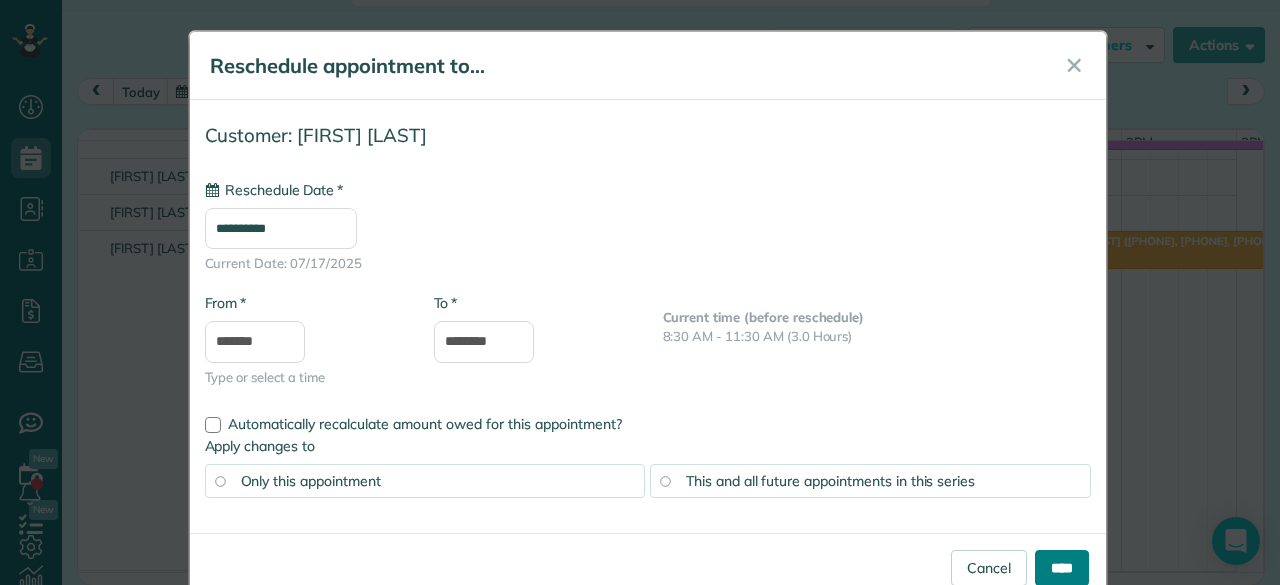 click on "****" at bounding box center [1062, 568] 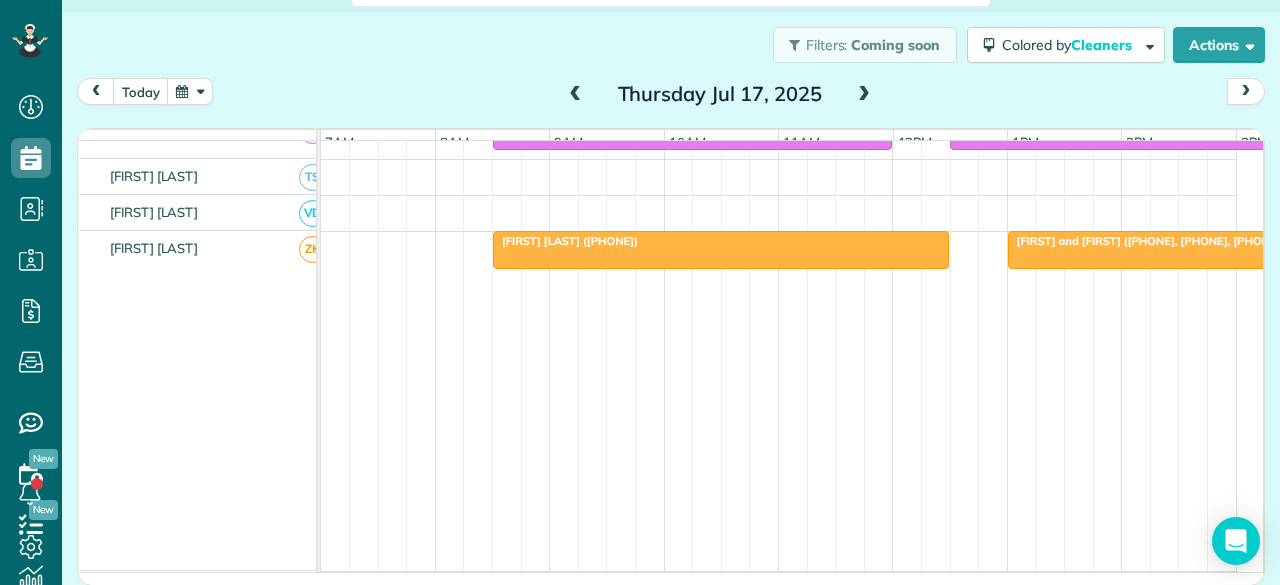 click on "[FIRST] [LAST] ([PHONE])" at bounding box center [721, 241] 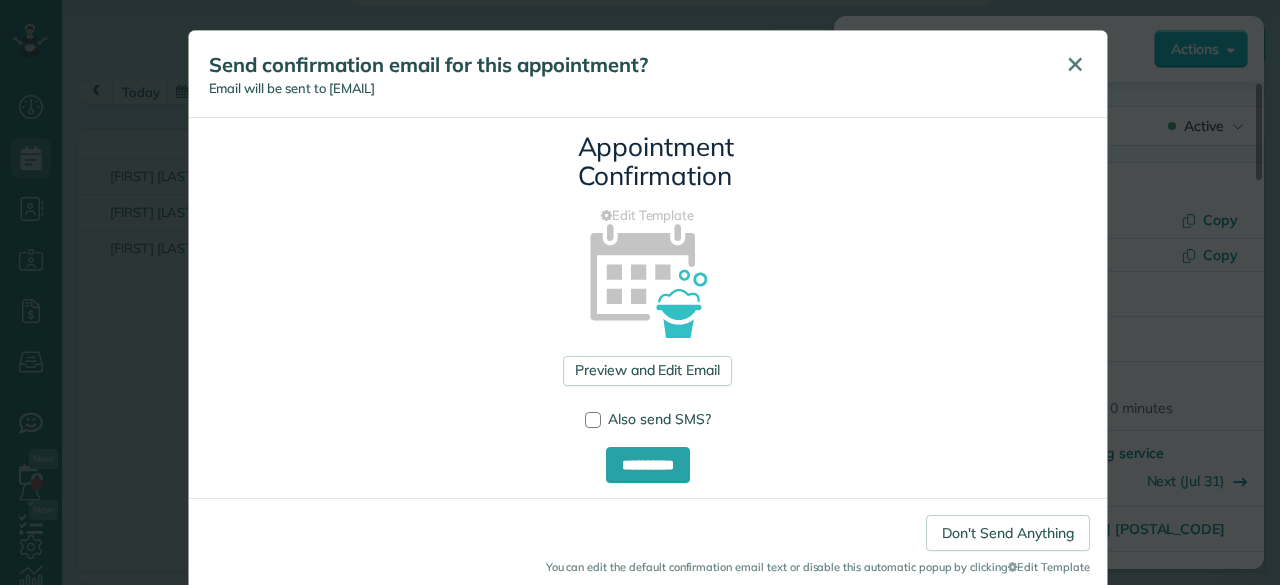 click on "✕" at bounding box center (1075, 64) 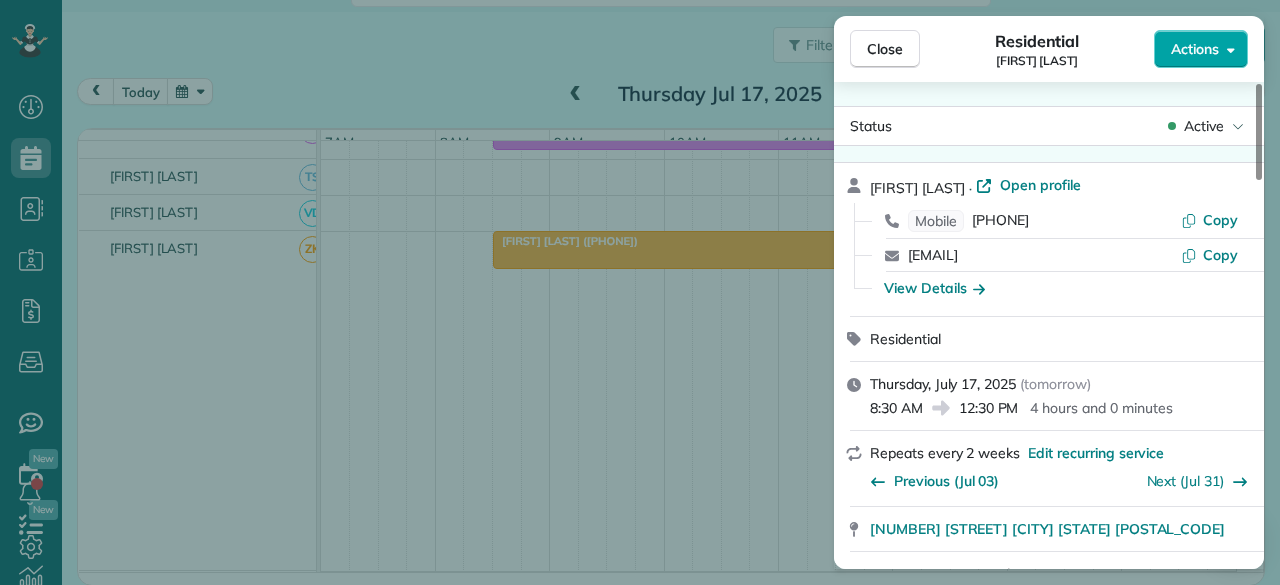 click on "Actions" at bounding box center [1195, 49] 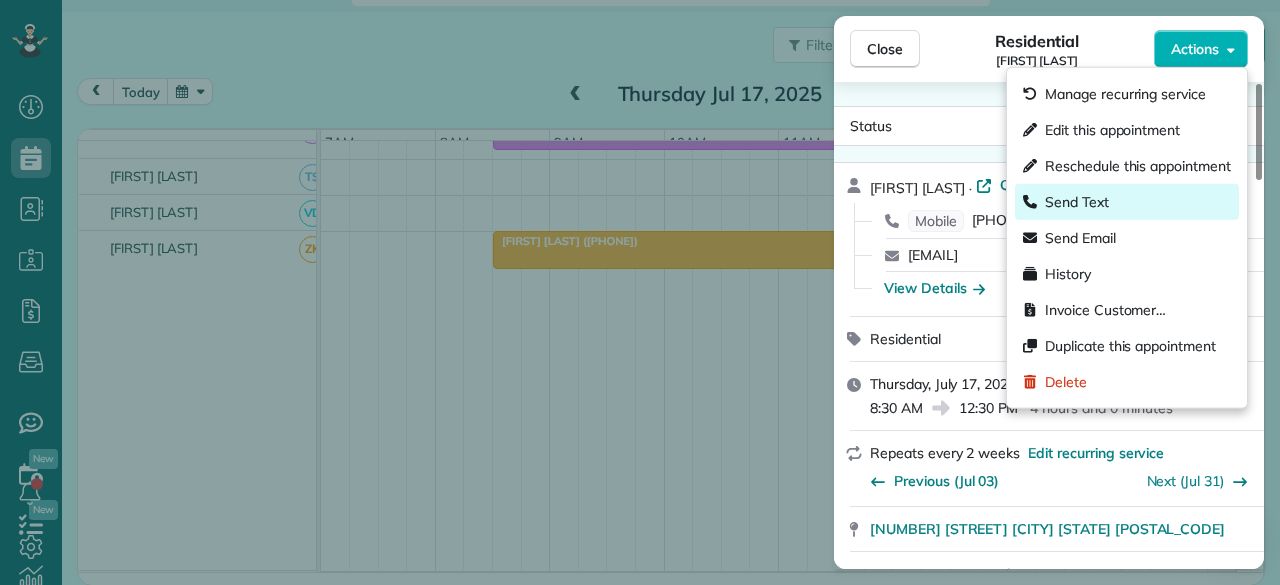 click on "Send Text" at bounding box center (1077, 202) 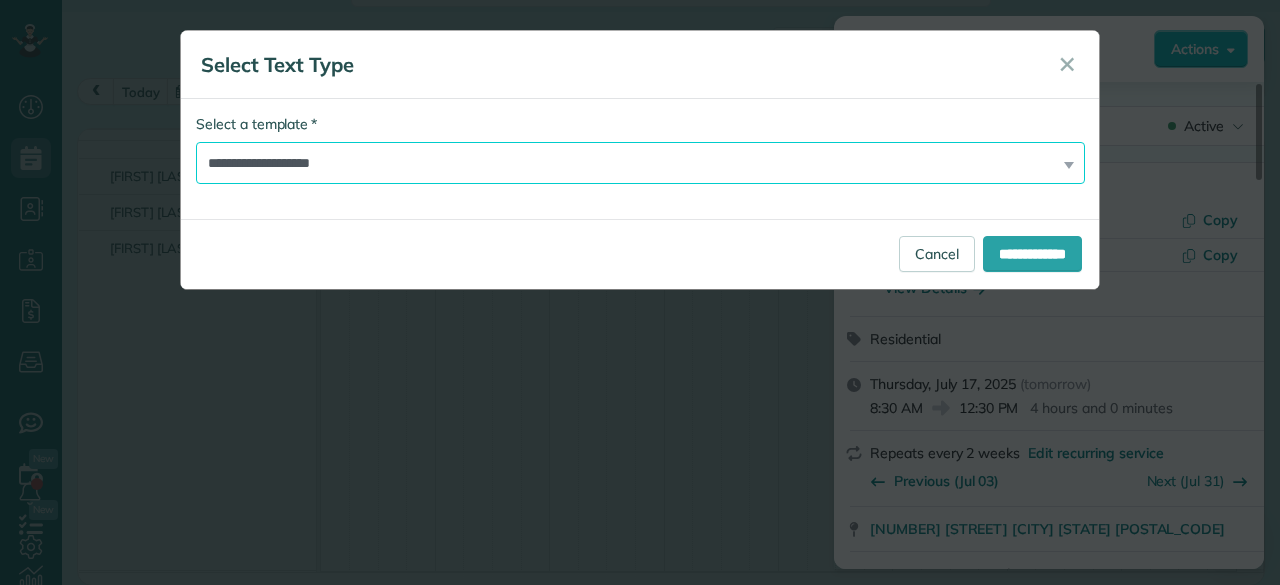 click on "**********" at bounding box center [640, 163] 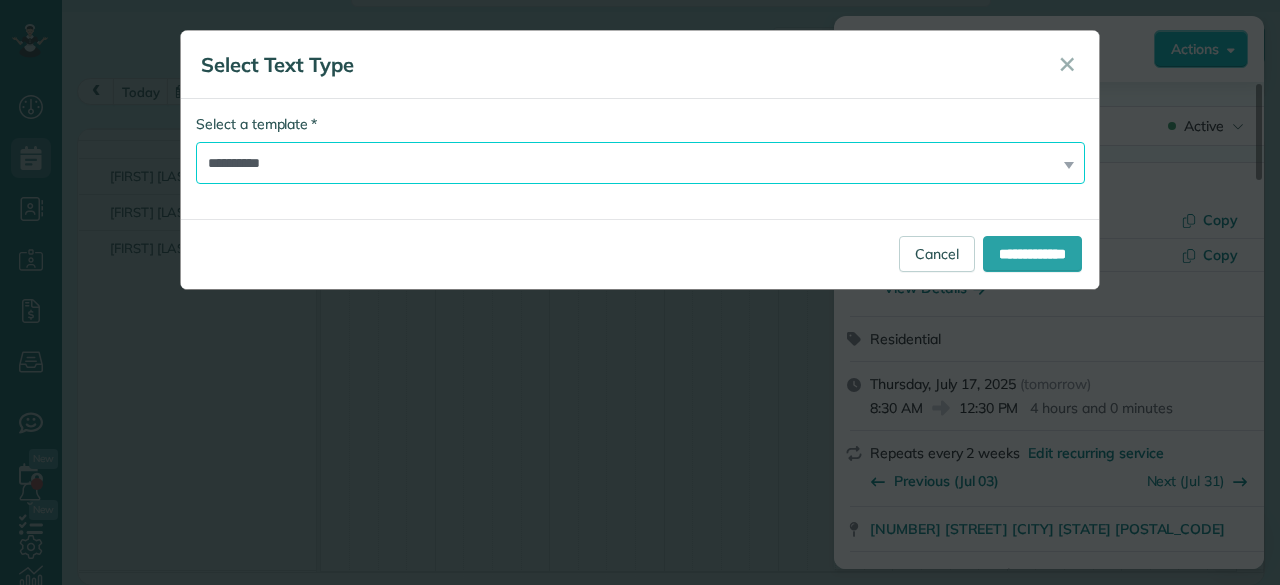 click on "**********" at bounding box center (640, 163) 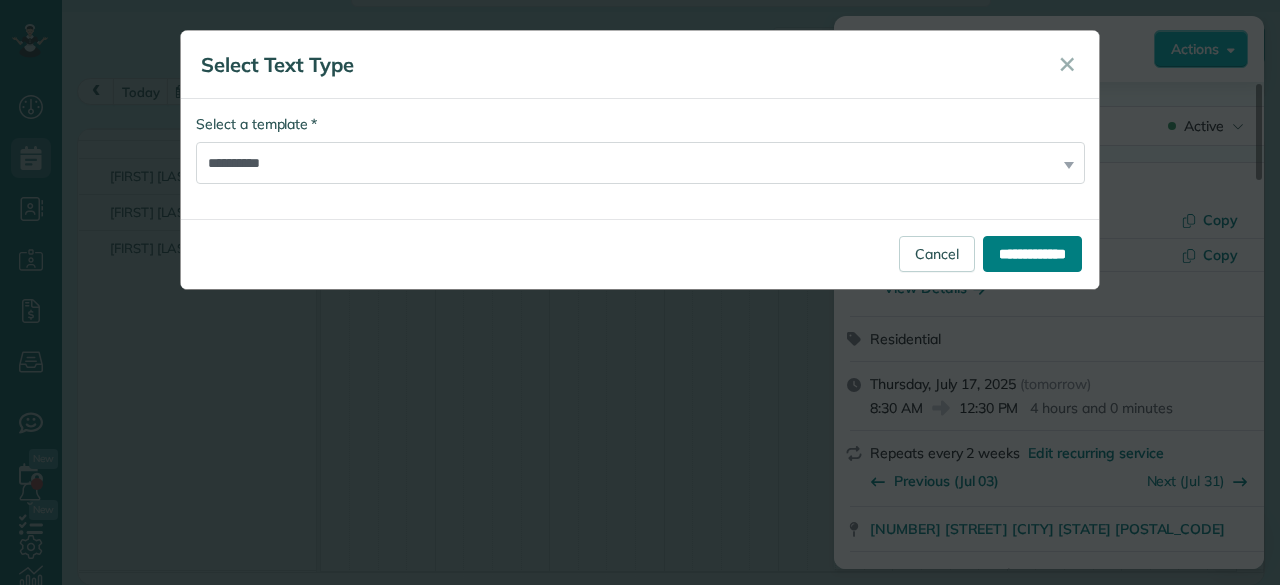 click on "**********" at bounding box center [1032, 254] 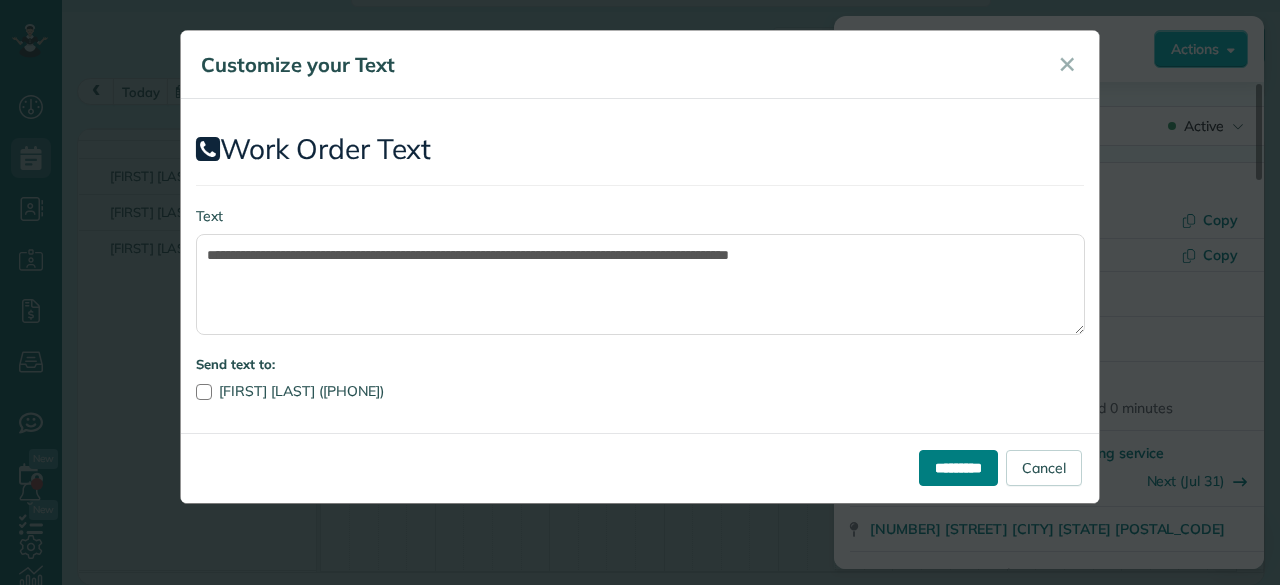 click on "*********" at bounding box center [958, 468] 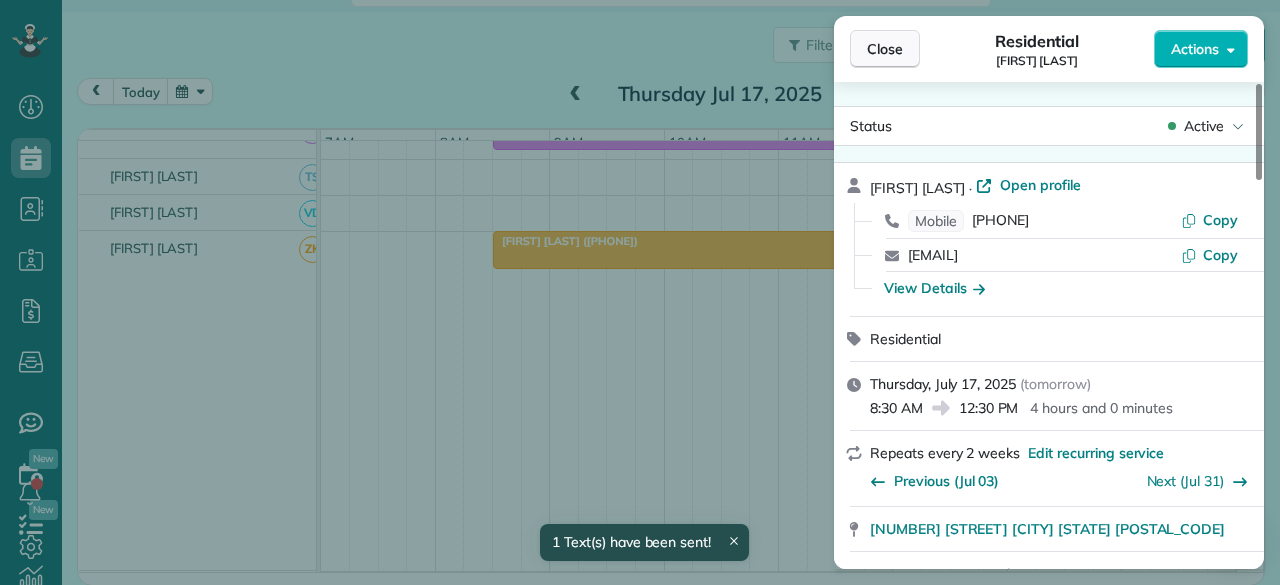 click on "Close" at bounding box center [885, 49] 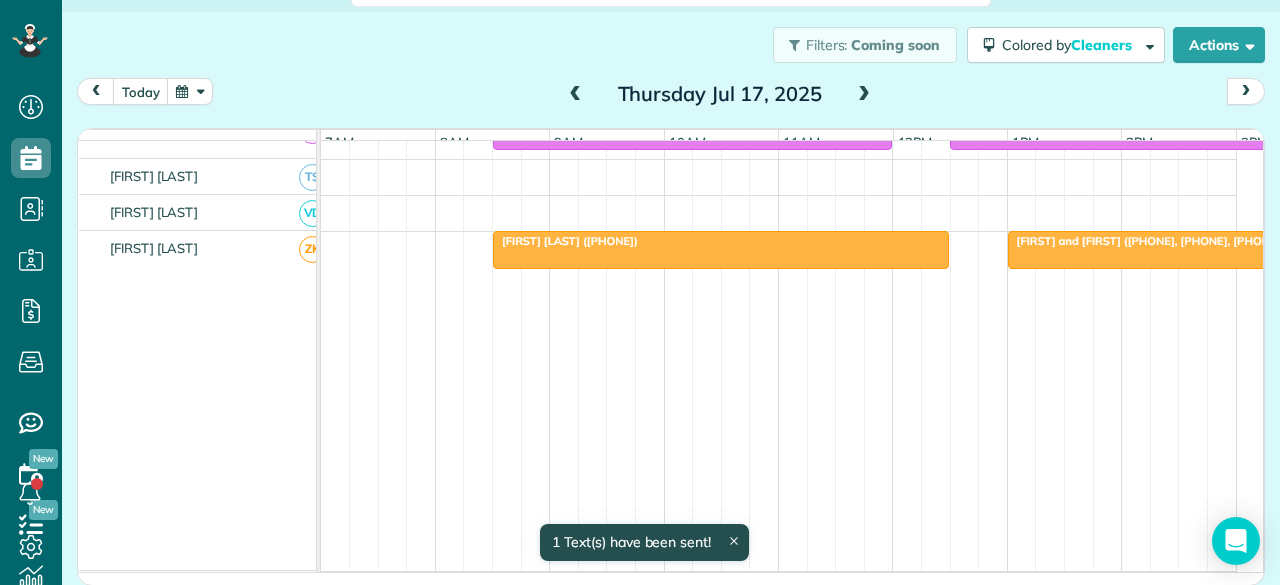 click at bounding box center (1265, 250) 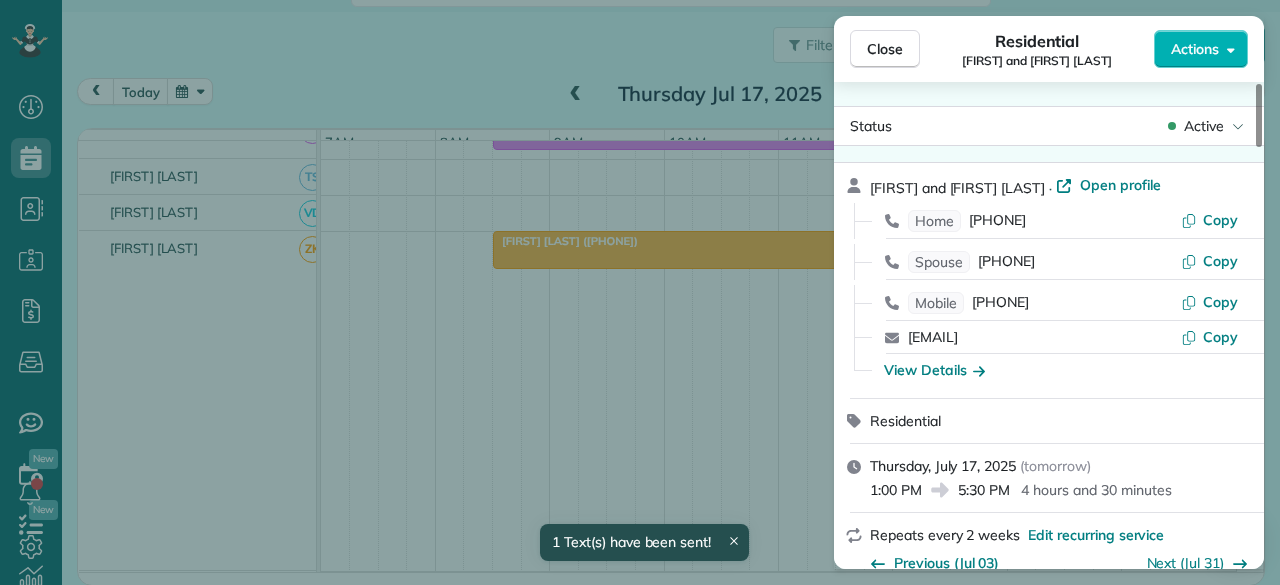click on "Actions" at bounding box center (1195, 49) 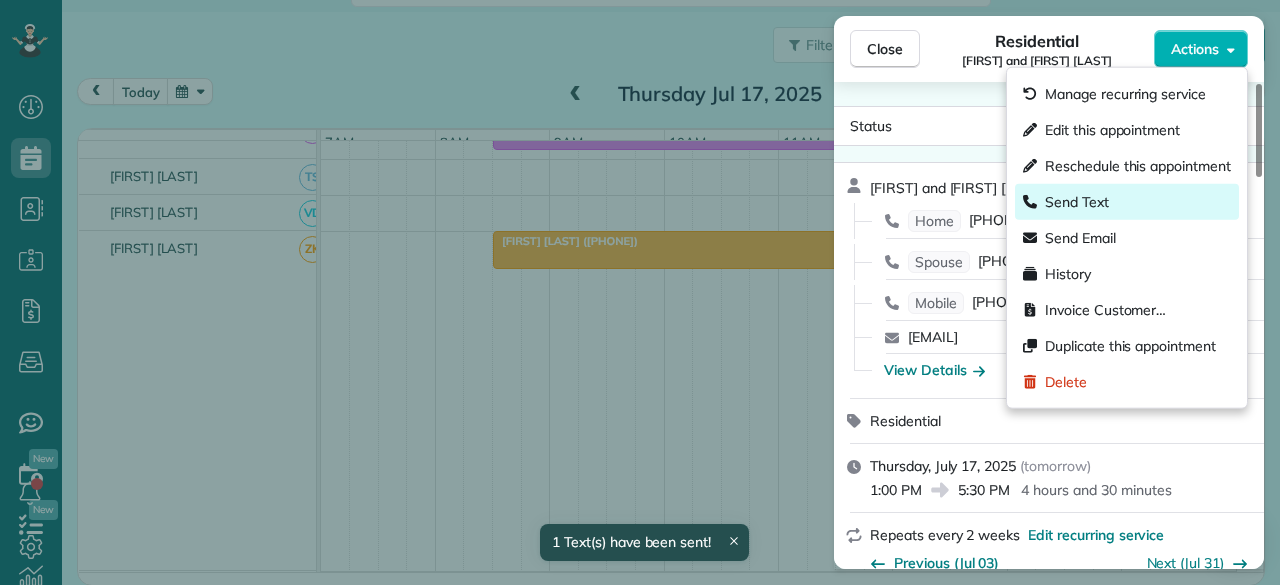 click on "Send Text" at bounding box center [1077, 202] 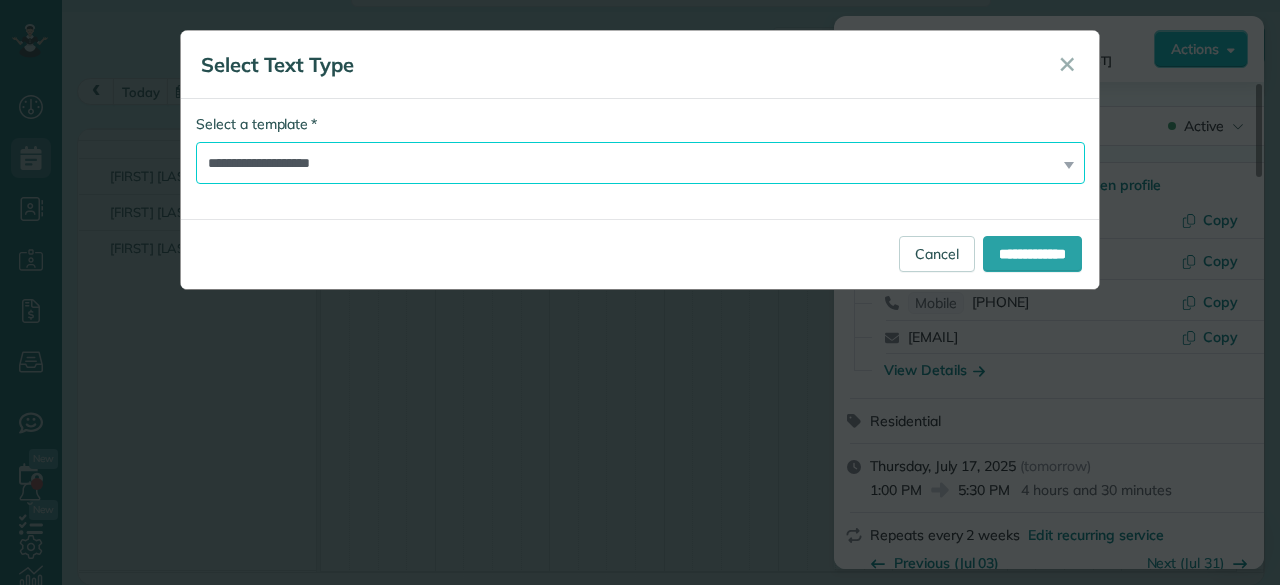 click on "**********" at bounding box center (640, 163) 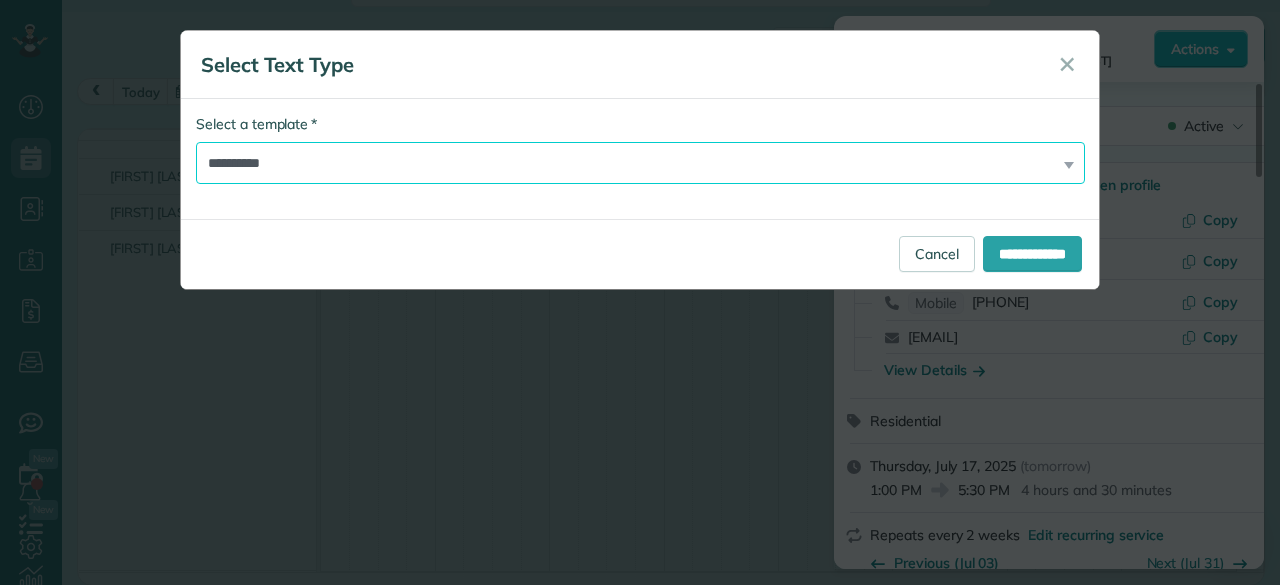 click on "**********" at bounding box center (640, 163) 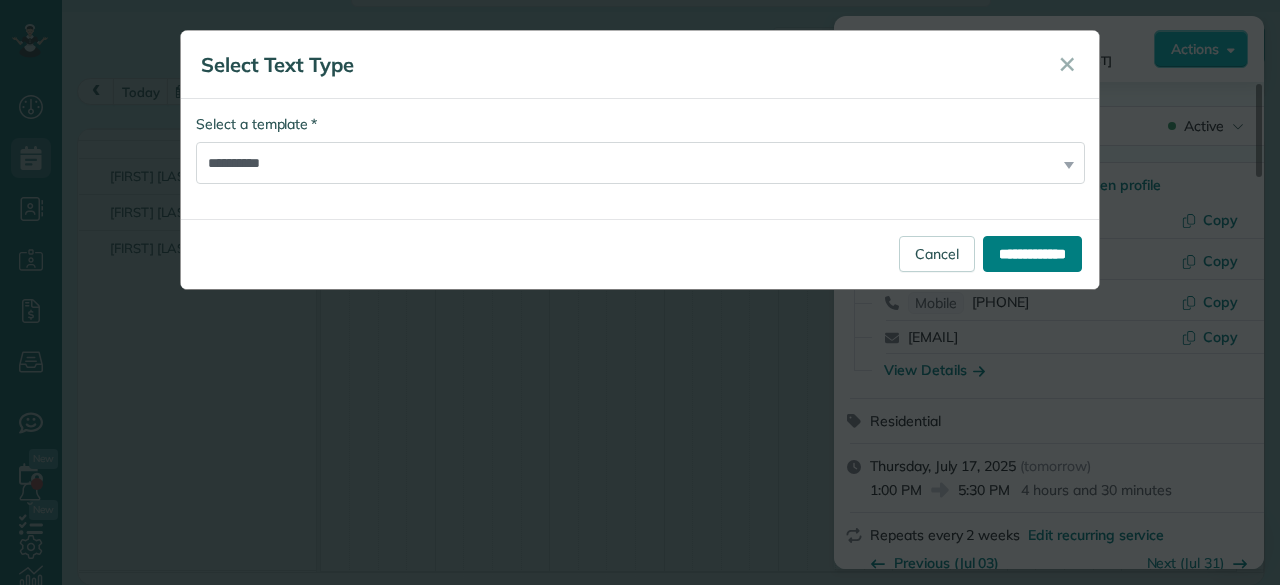 click on "**********" at bounding box center [1032, 254] 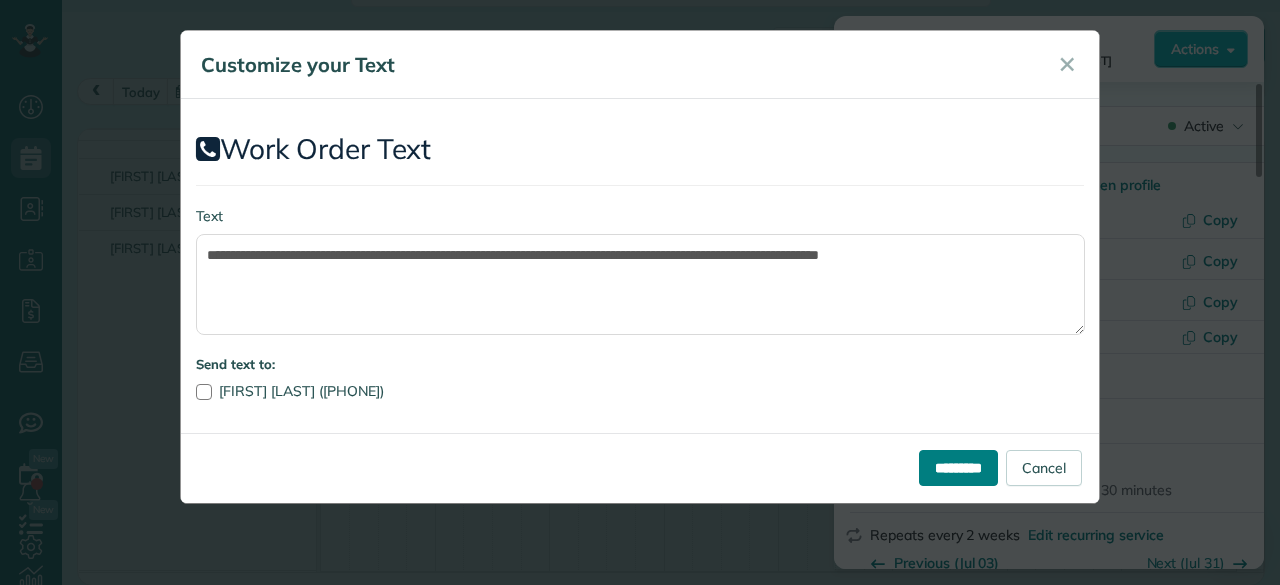 click on "*********" at bounding box center [958, 468] 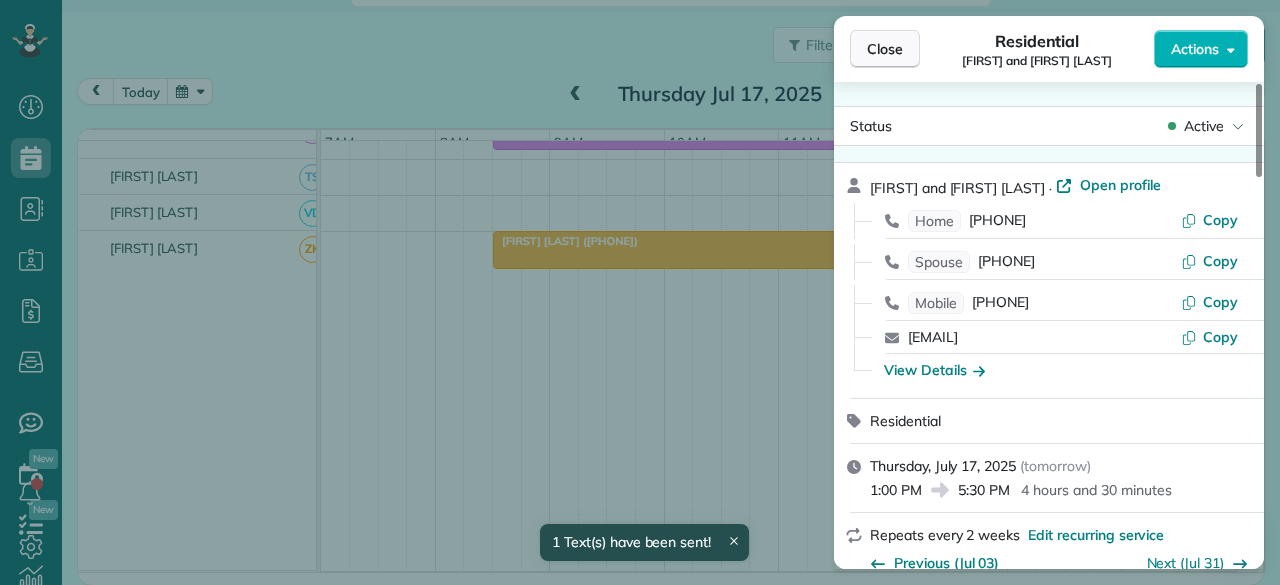 click on "Close" at bounding box center (885, 49) 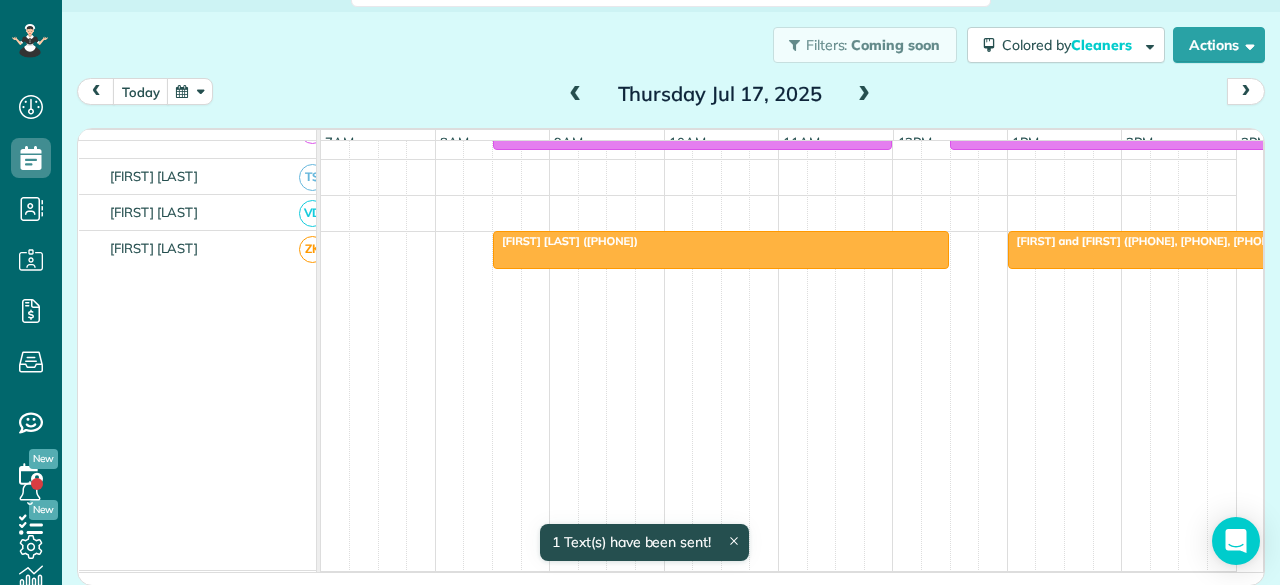 scroll, scrollTop: 1338, scrollLeft: 0, axis: vertical 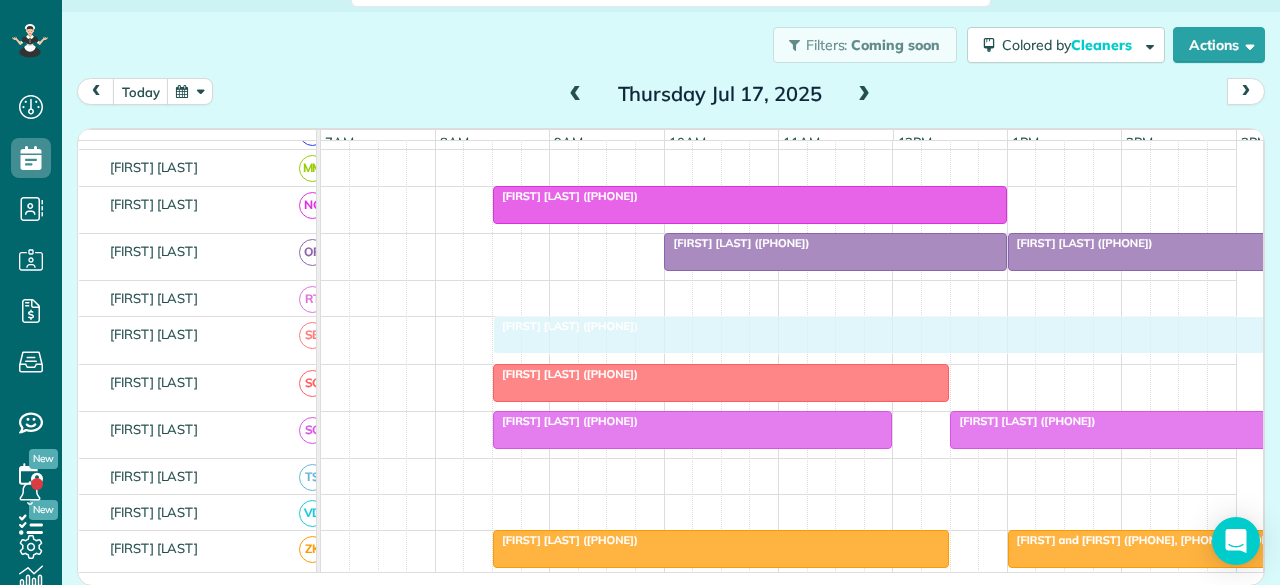 drag, startPoint x: 610, startPoint y: 341, endPoint x: 596, endPoint y: 341, distance: 14 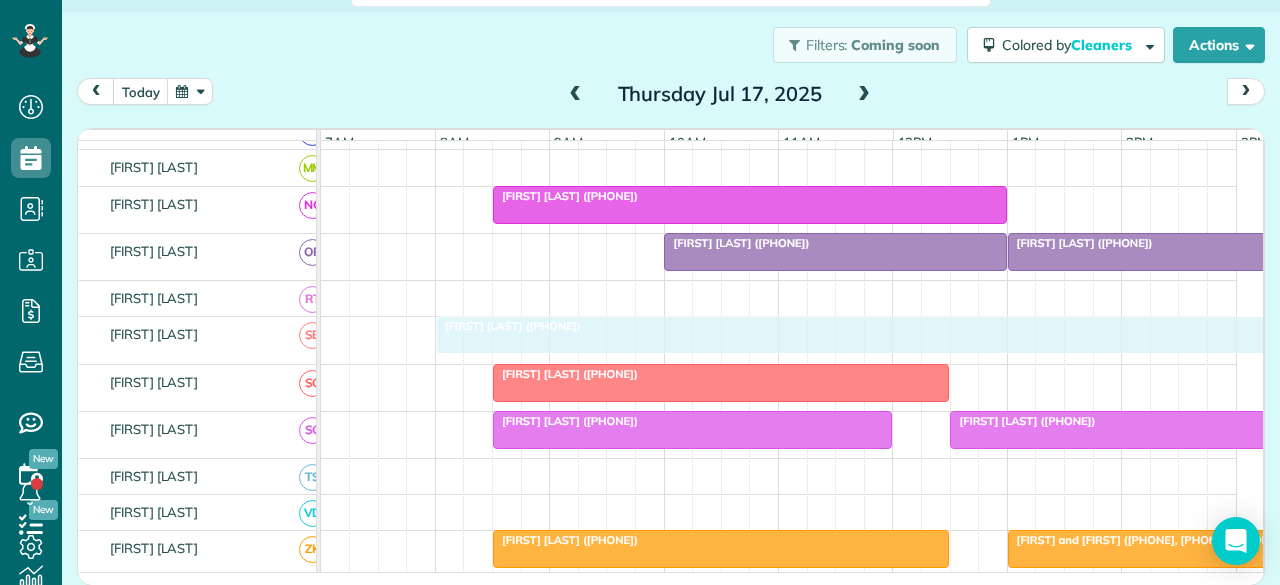 drag, startPoint x: 694, startPoint y: 339, endPoint x: 632, endPoint y: 338, distance: 62.008064 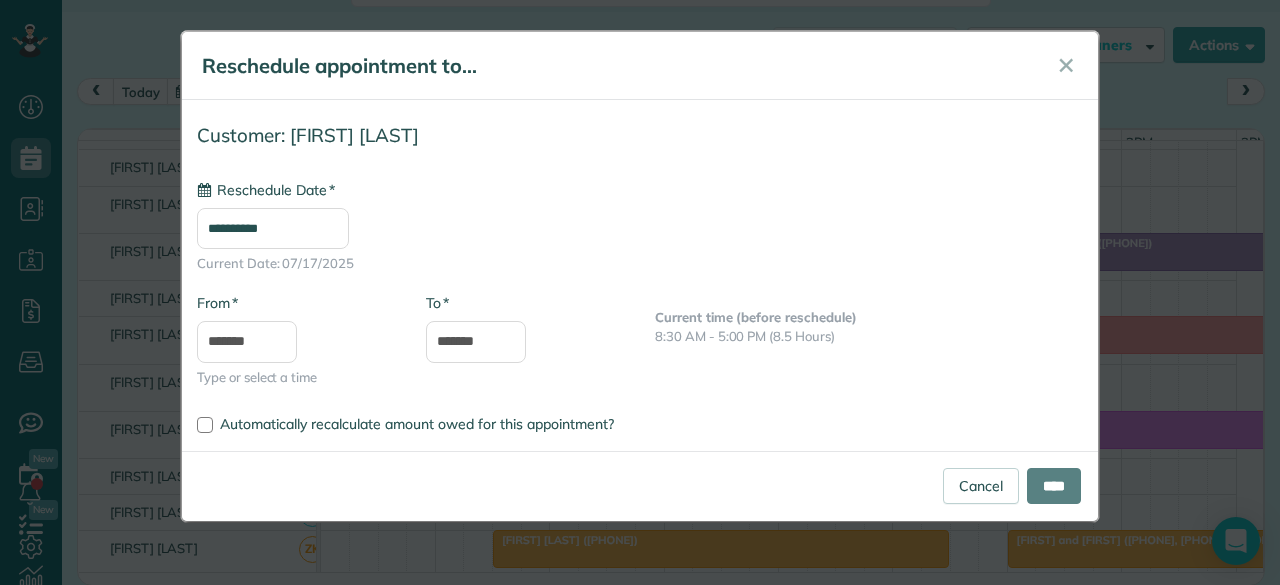 type on "**********" 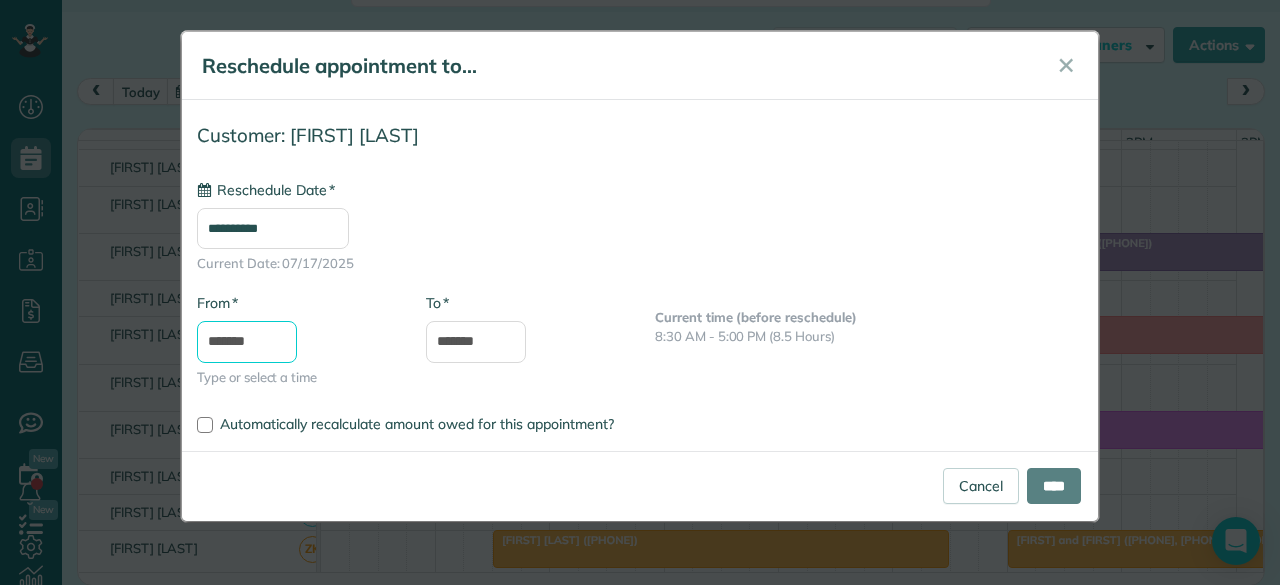 click on "*******" at bounding box center [247, 342] 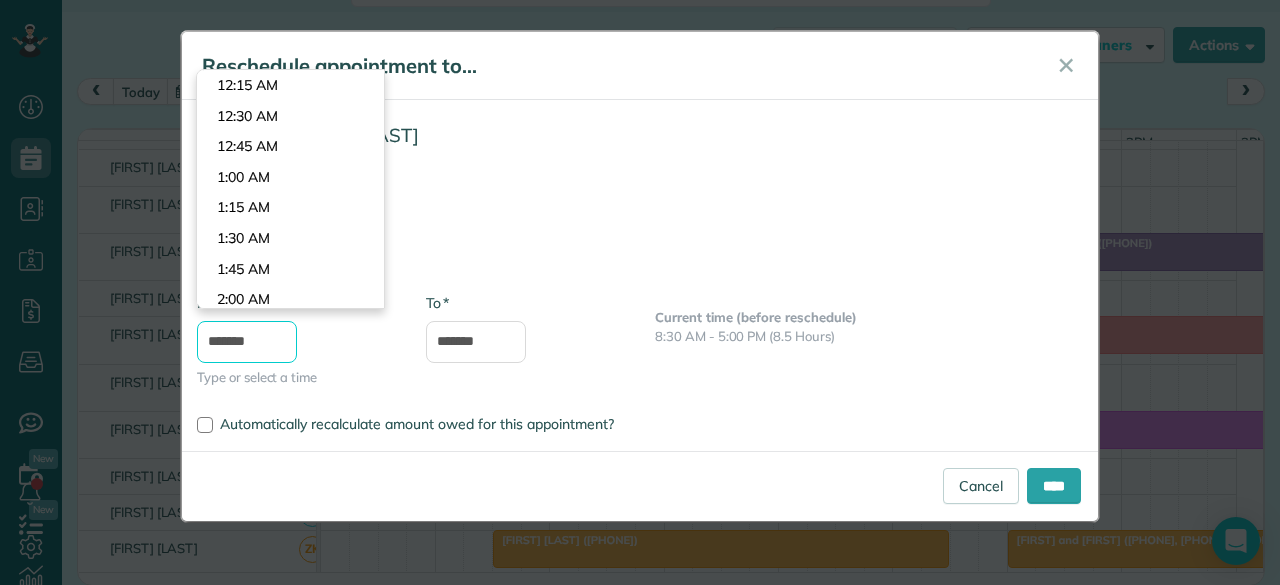 scroll, scrollTop: 916, scrollLeft: 0, axis: vertical 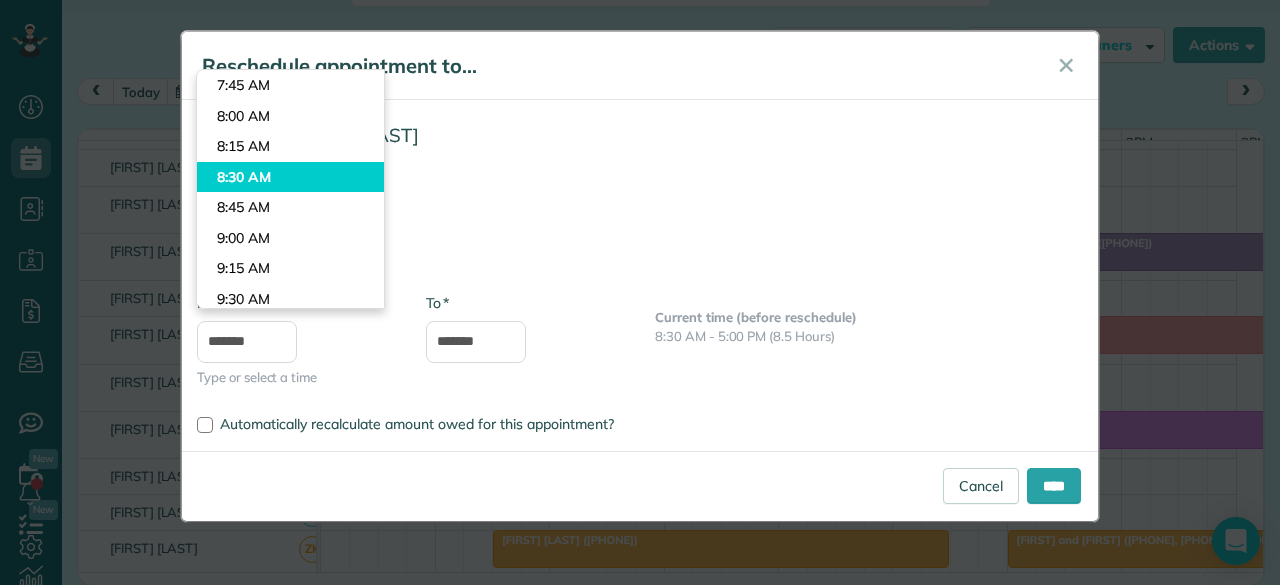 type on "*******" 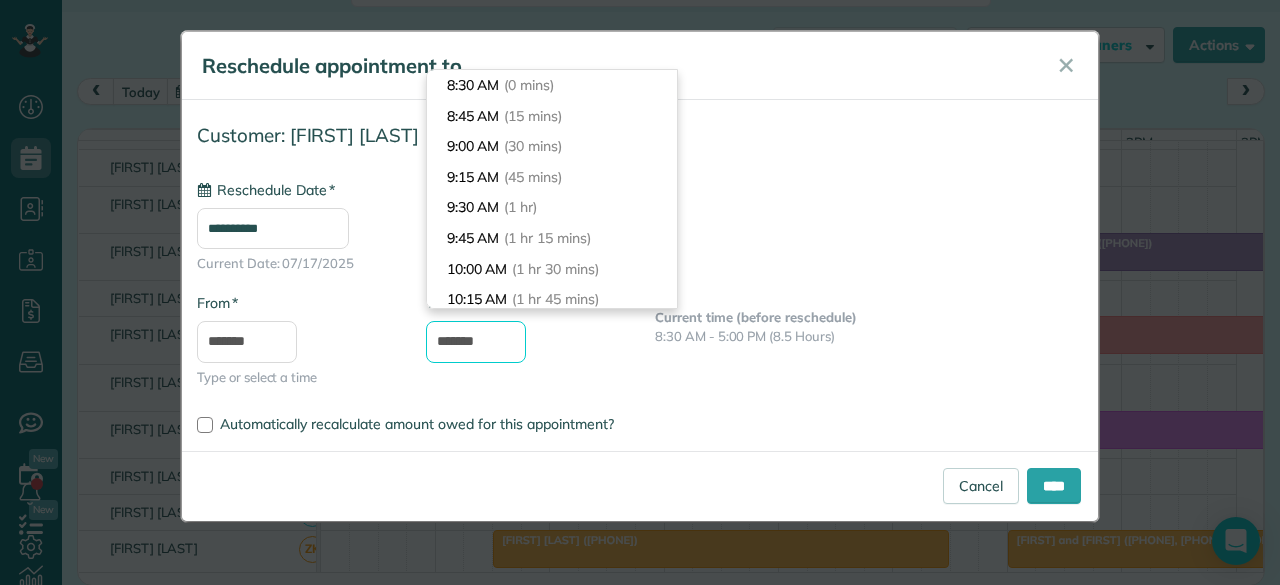 drag, startPoint x: 497, startPoint y: 343, endPoint x: 404, endPoint y: 339, distance: 93.08598 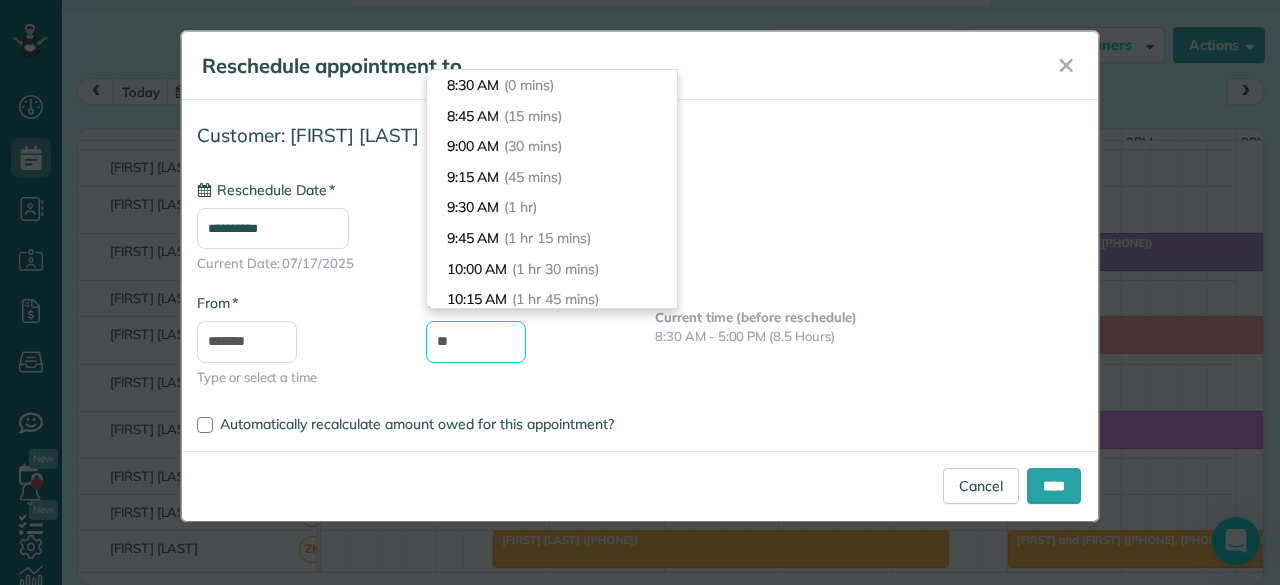type on "*" 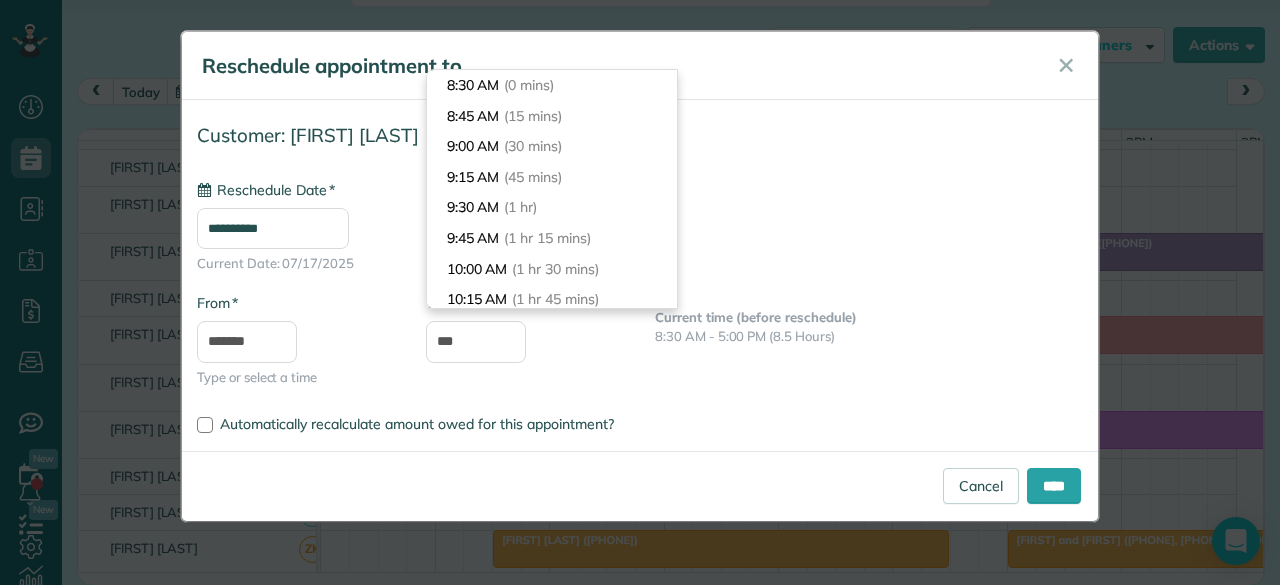 type on "*******" 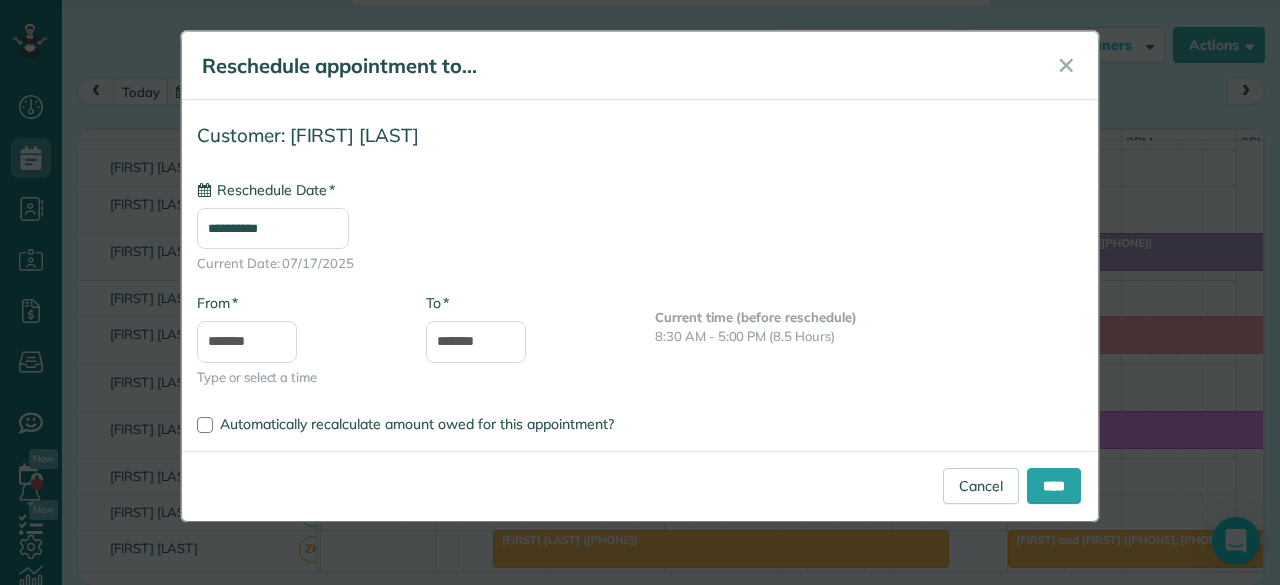 click on "*  To *******" at bounding box center [525, 328] 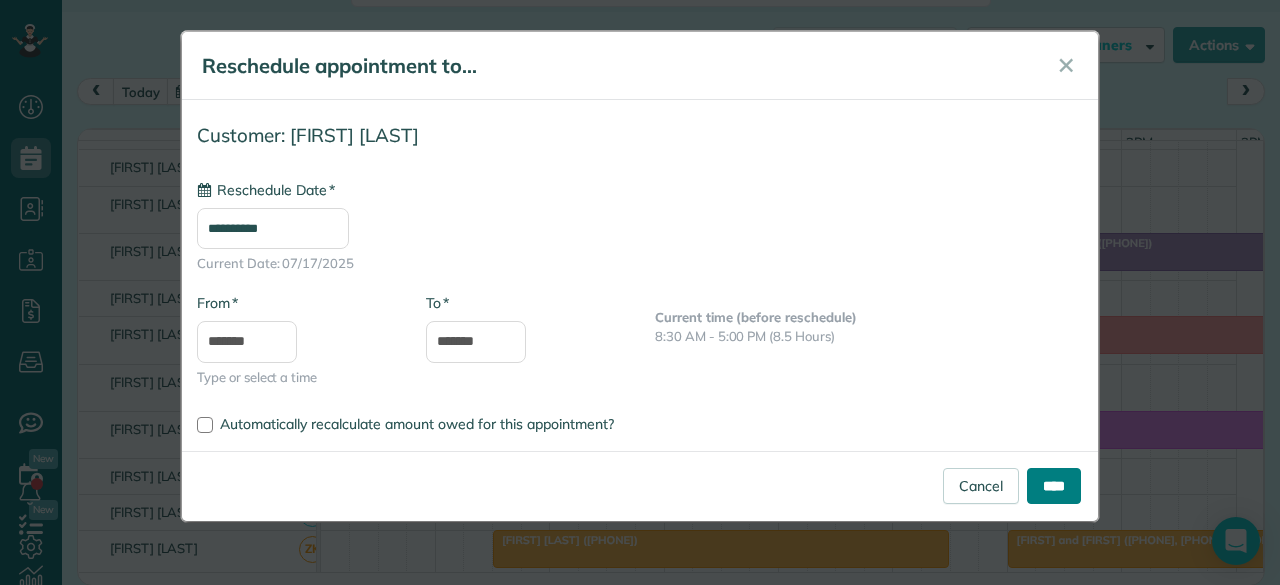 click on "****" at bounding box center [1054, 486] 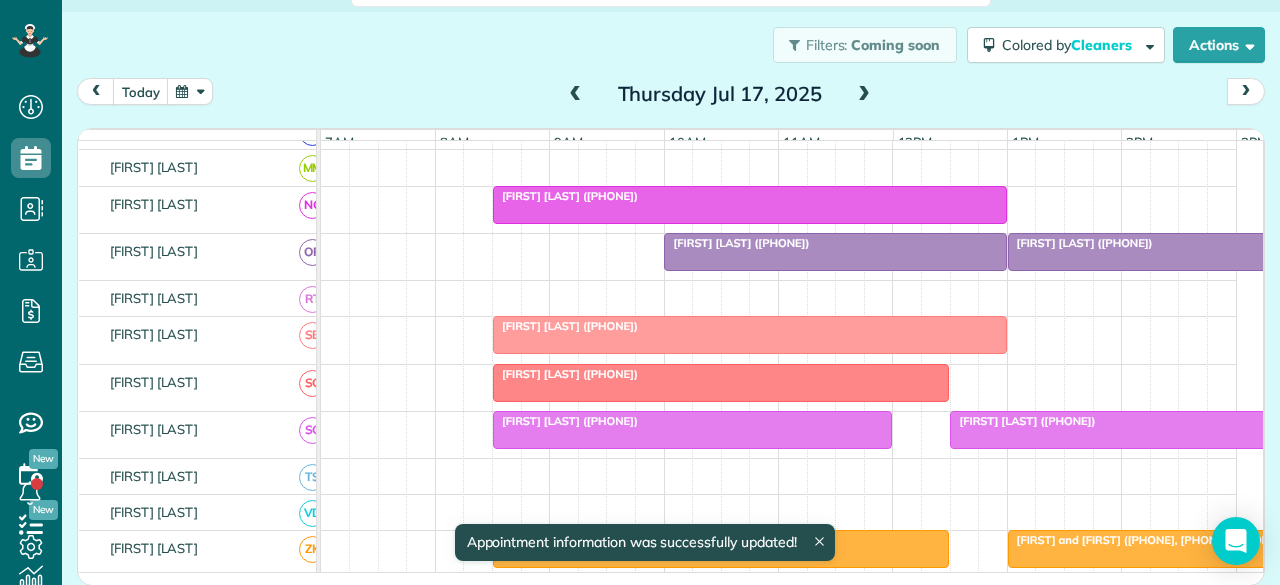 click at bounding box center (750, 335) 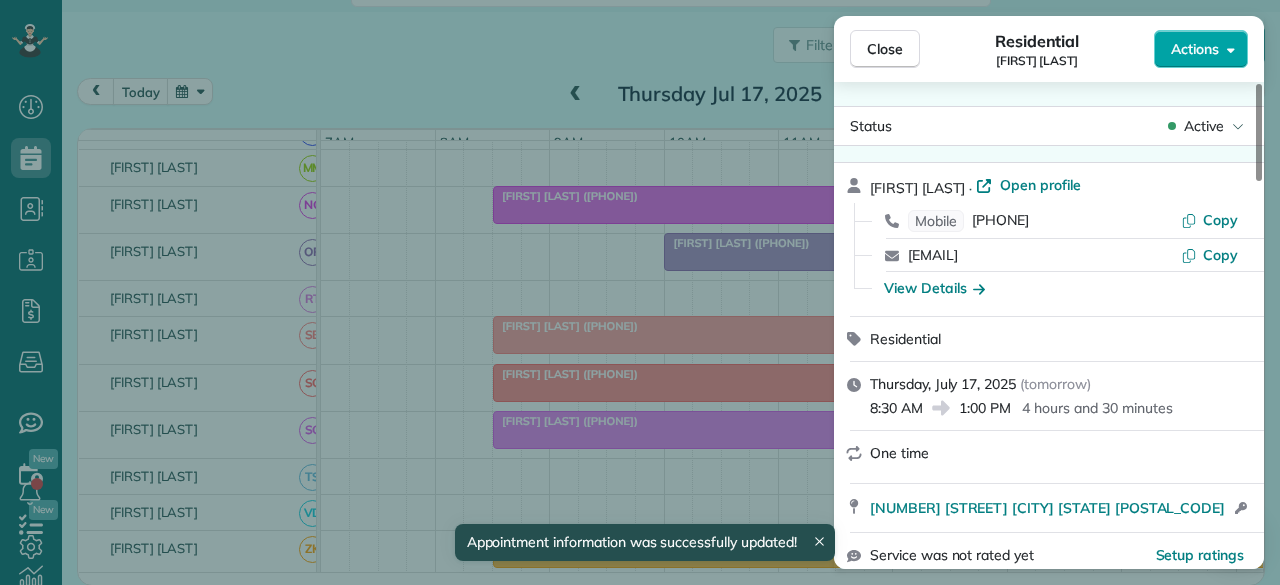 click on "Actions" at bounding box center (1201, 49) 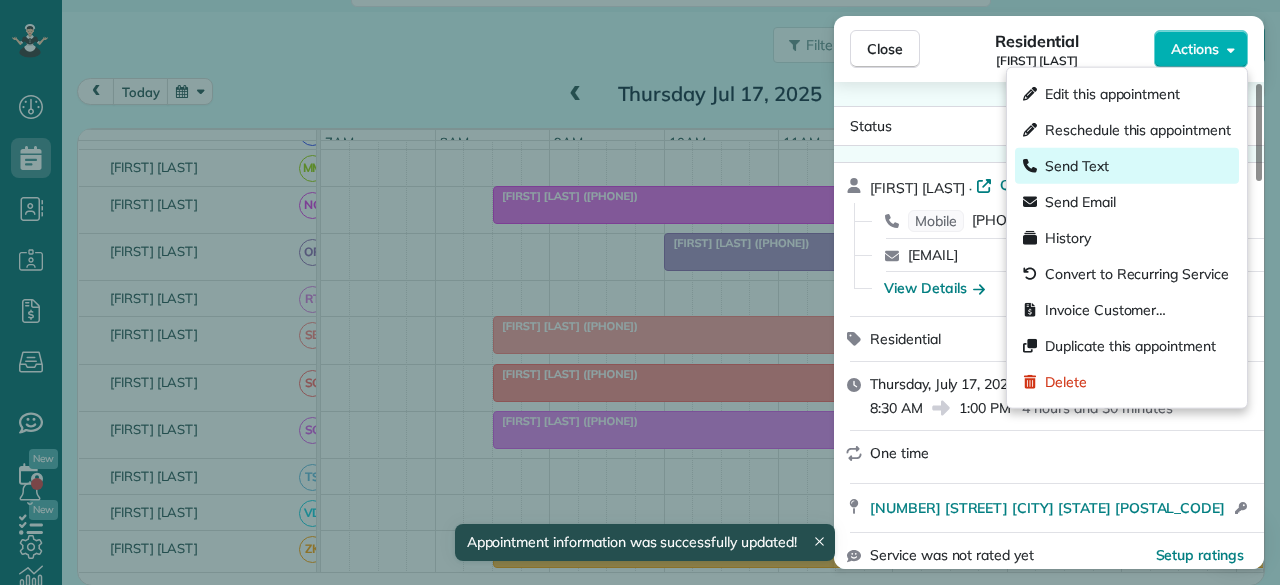 click on "Send Text" at bounding box center (1077, 166) 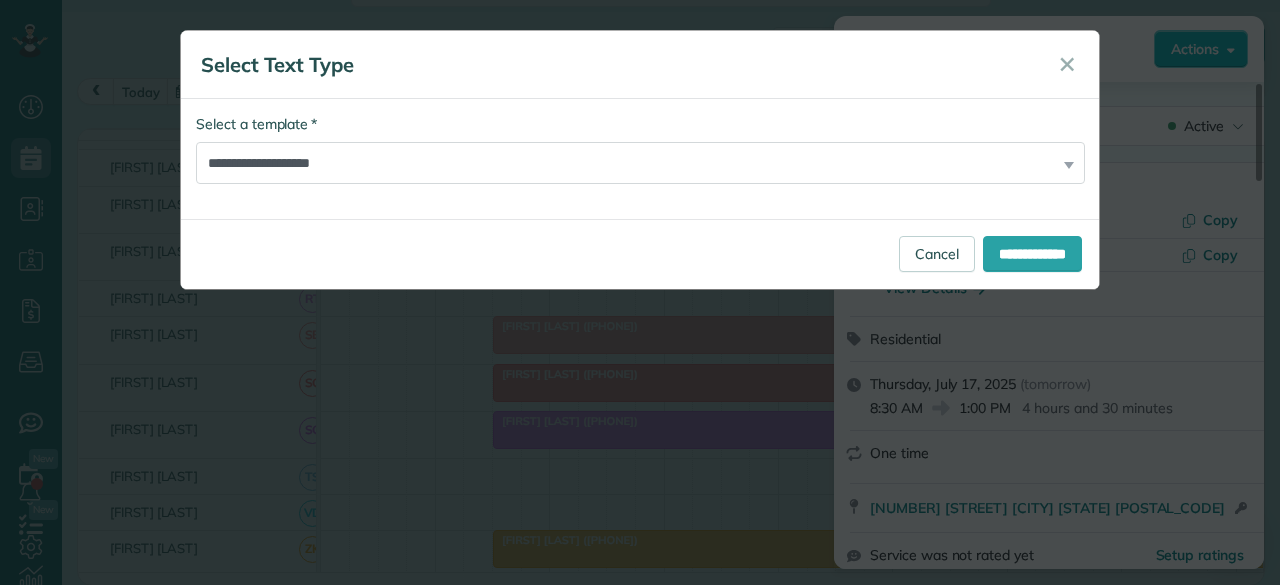 drag, startPoint x: 1072, startPoint y: 64, endPoint x: 1075, endPoint y: 77, distance: 13.341664 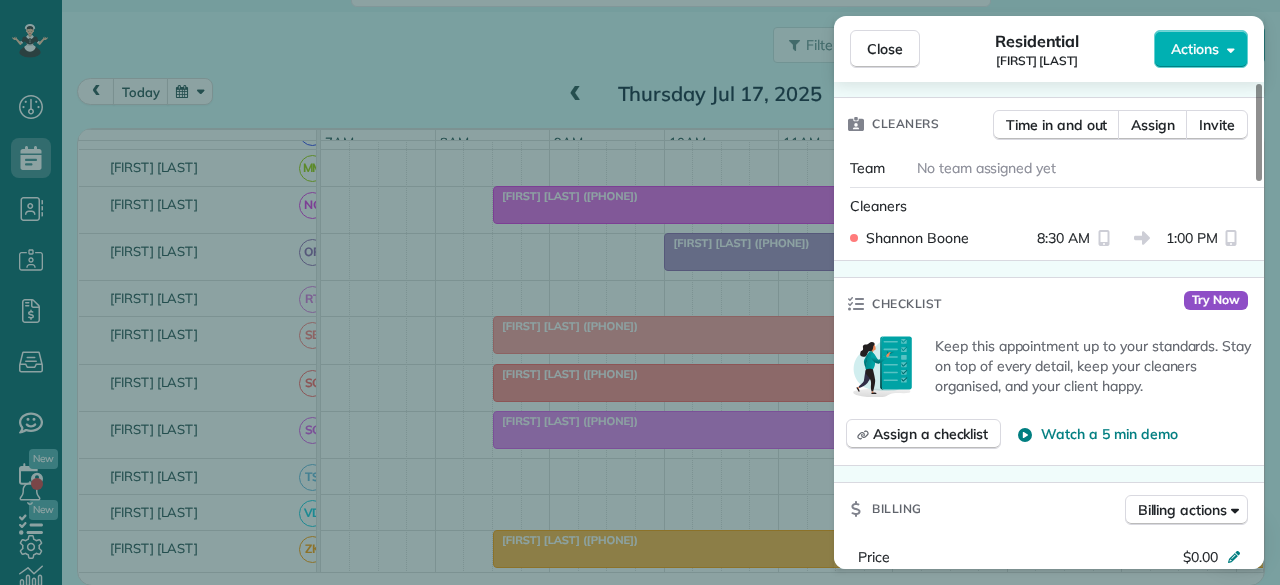 scroll, scrollTop: 500, scrollLeft: 0, axis: vertical 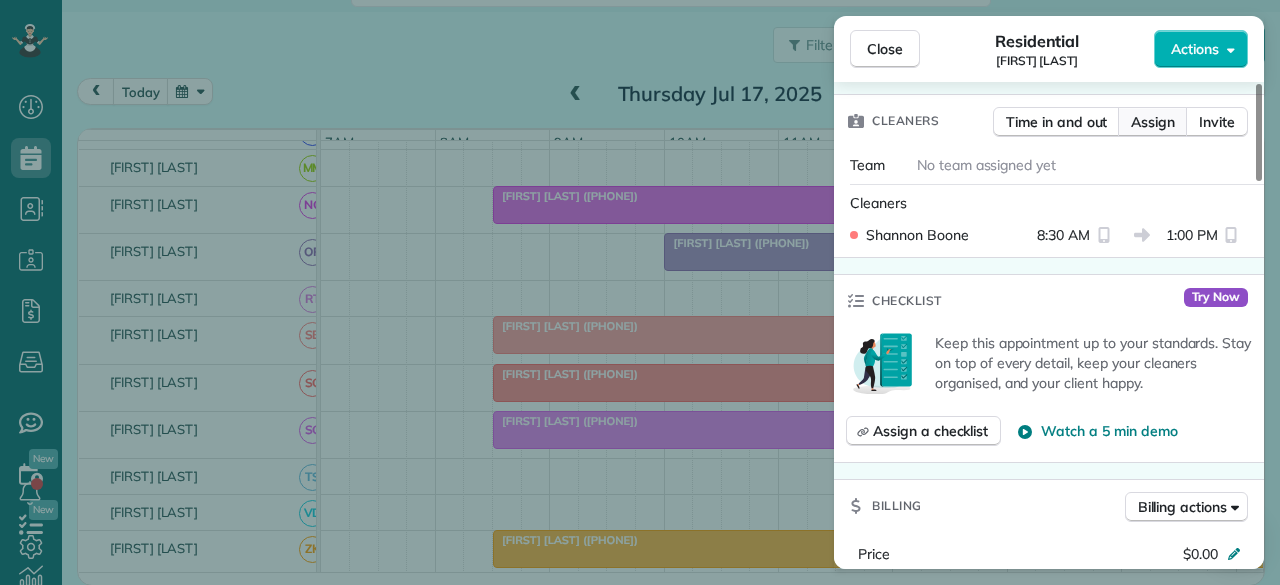 click on "Assign" at bounding box center [1153, 122] 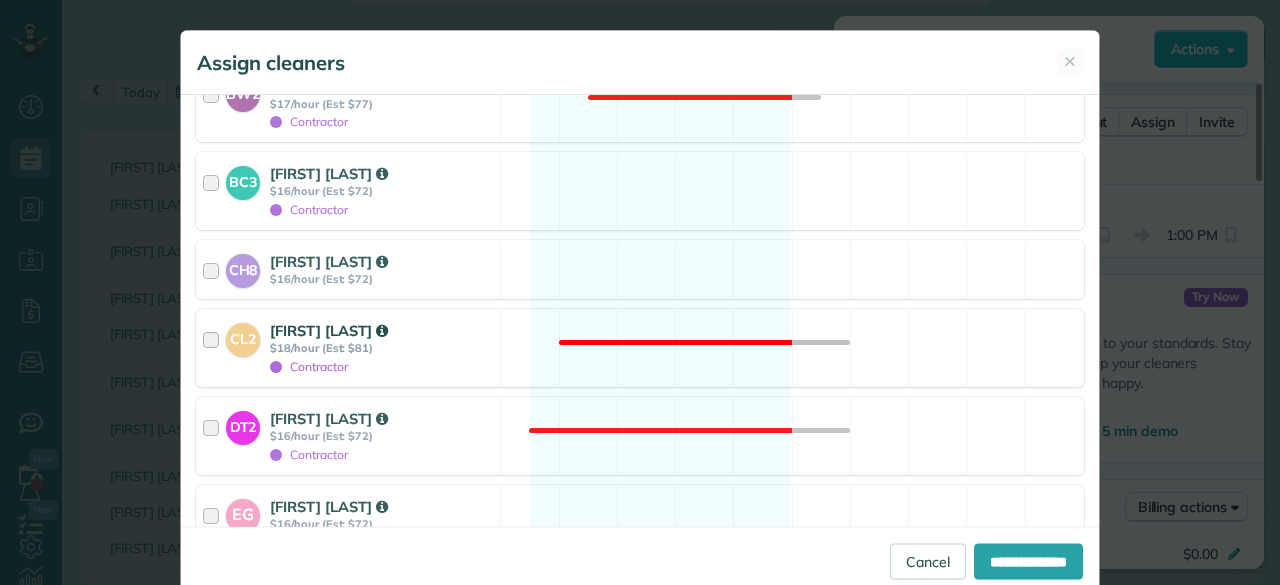 scroll, scrollTop: 1000, scrollLeft: 0, axis: vertical 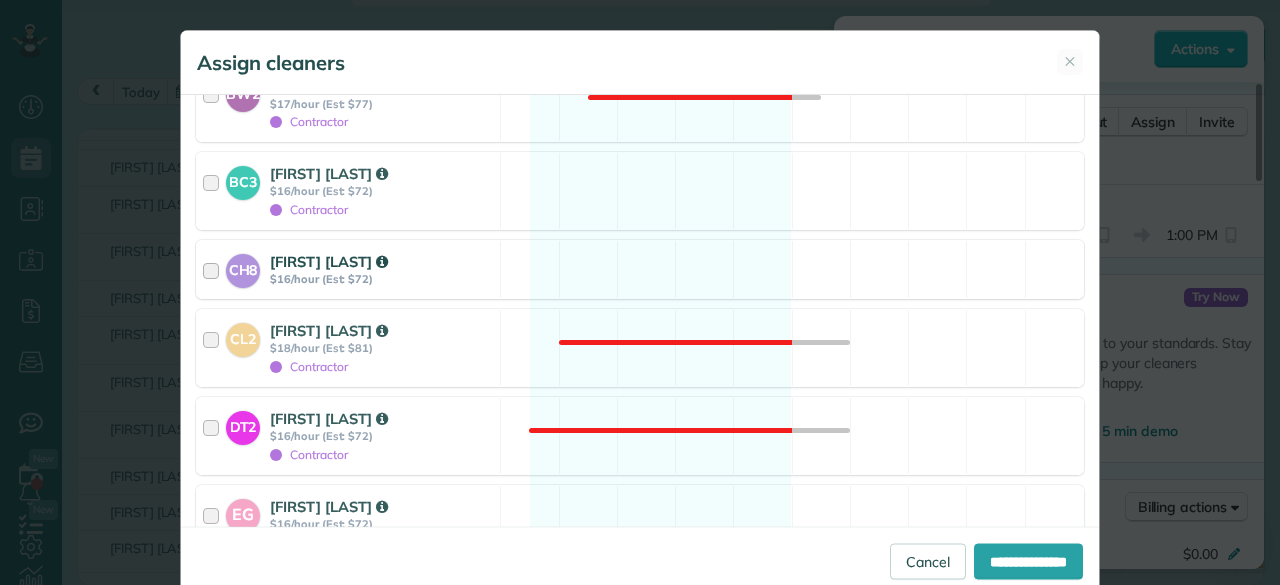 click on "[FIRST] [LAST]" at bounding box center (329, 261) 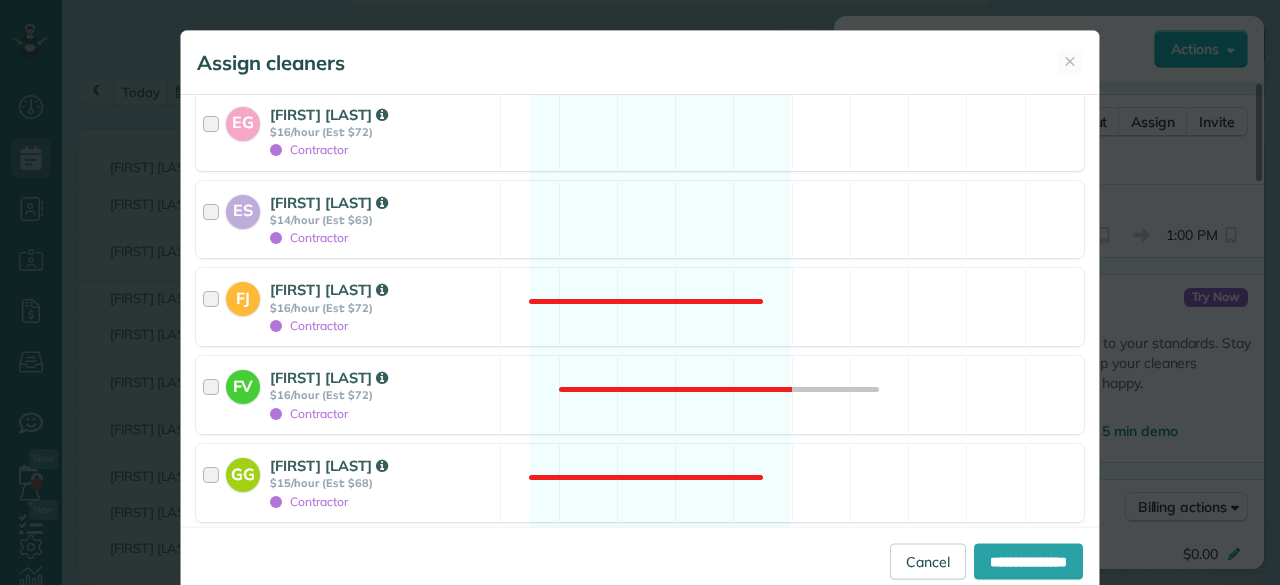 scroll, scrollTop: 1600, scrollLeft: 0, axis: vertical 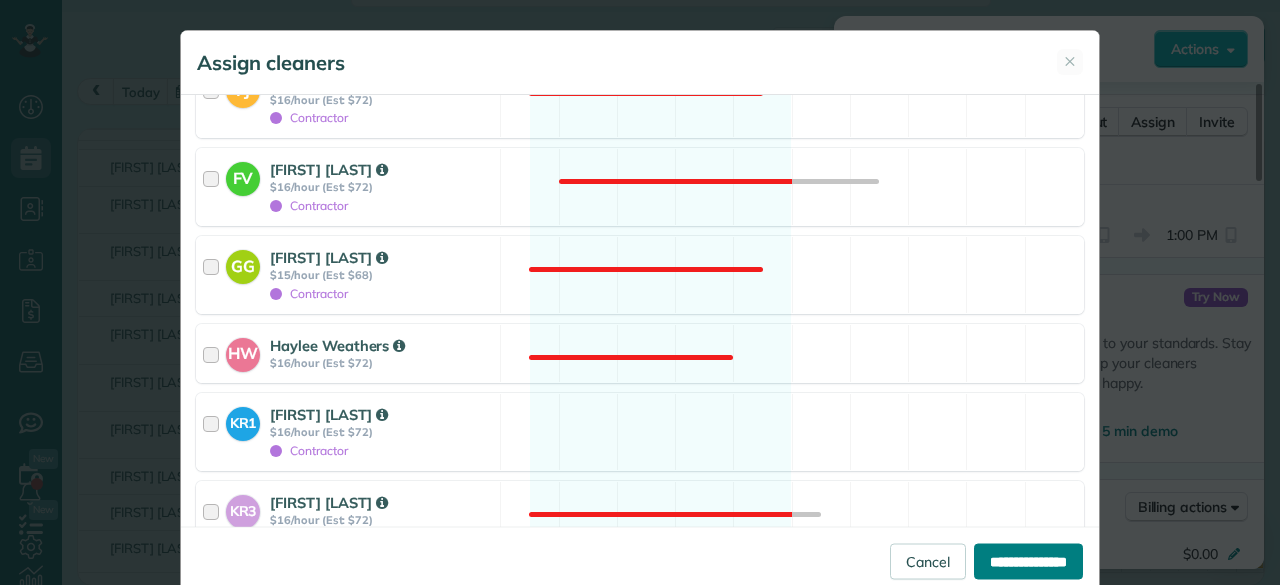 click on "**********" at bounding box center [1028, 561] 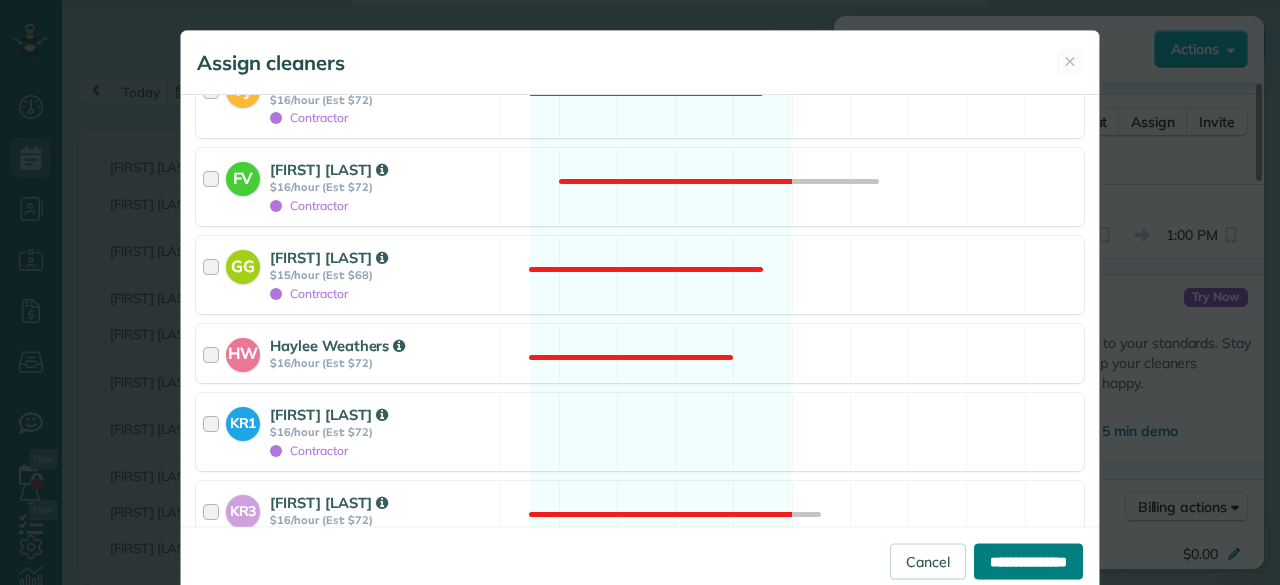 type on "**********" 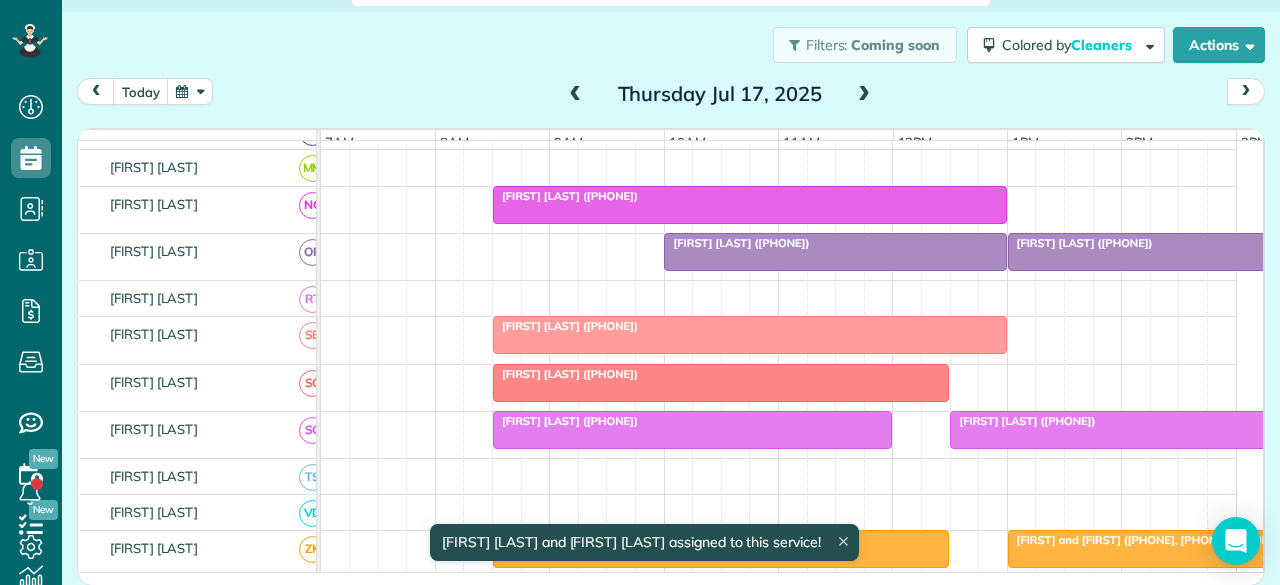 scroll, scrollTop: 1150, scrollLeft: 0, axis: vertical 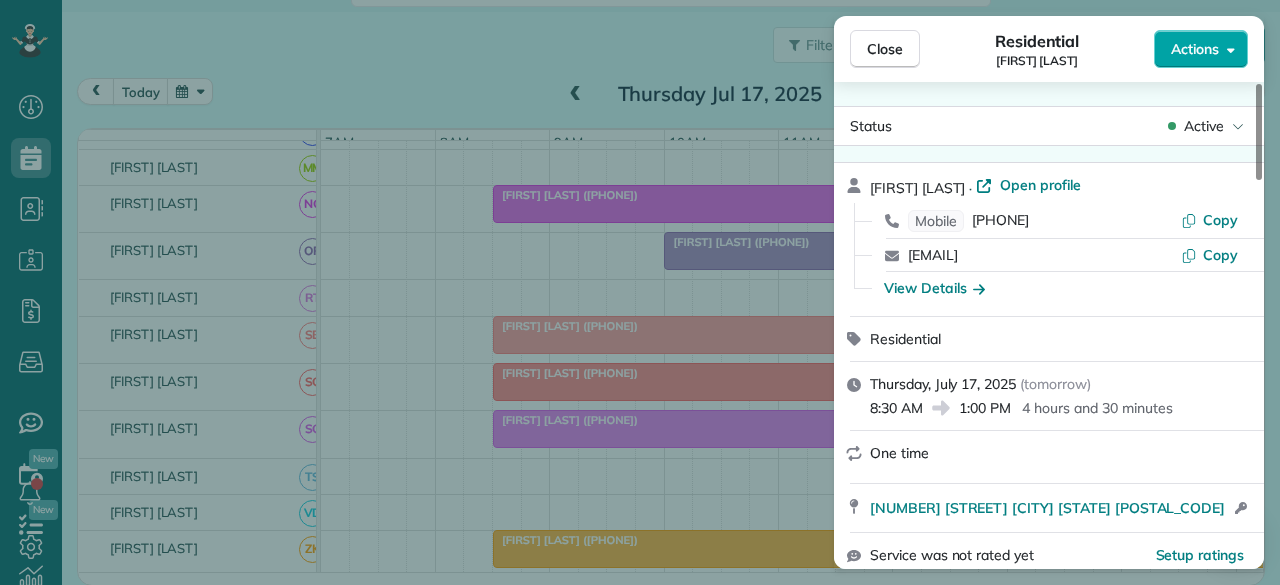 click on "Actions" at bounding box center (1201, 49) 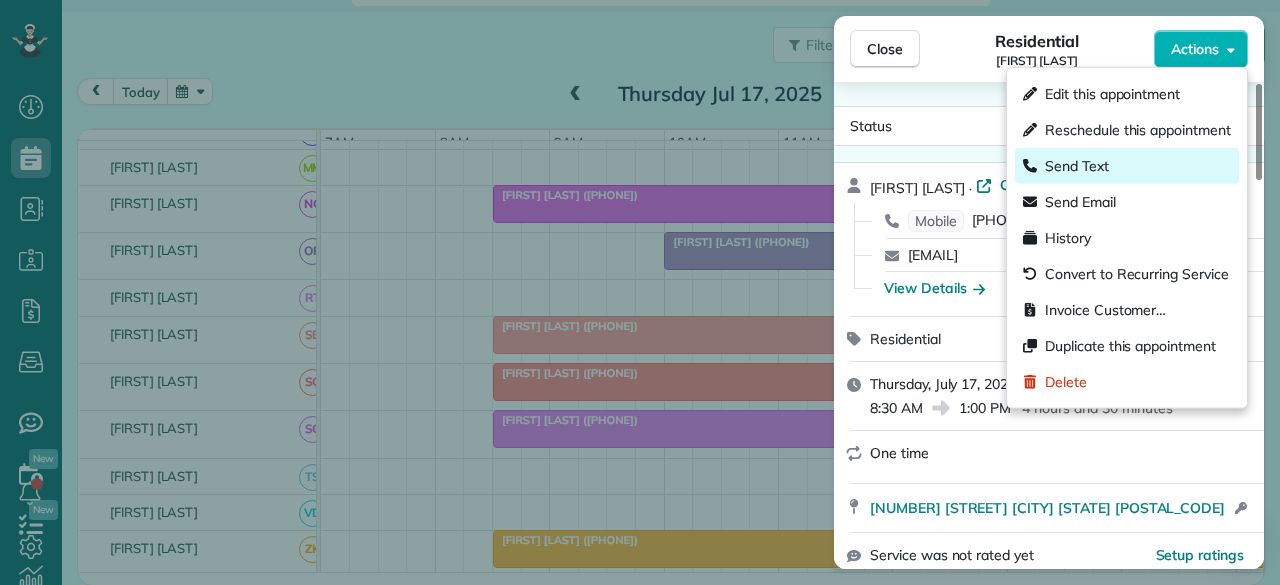 click on "Send Text" at bounding box center [1077, 166] 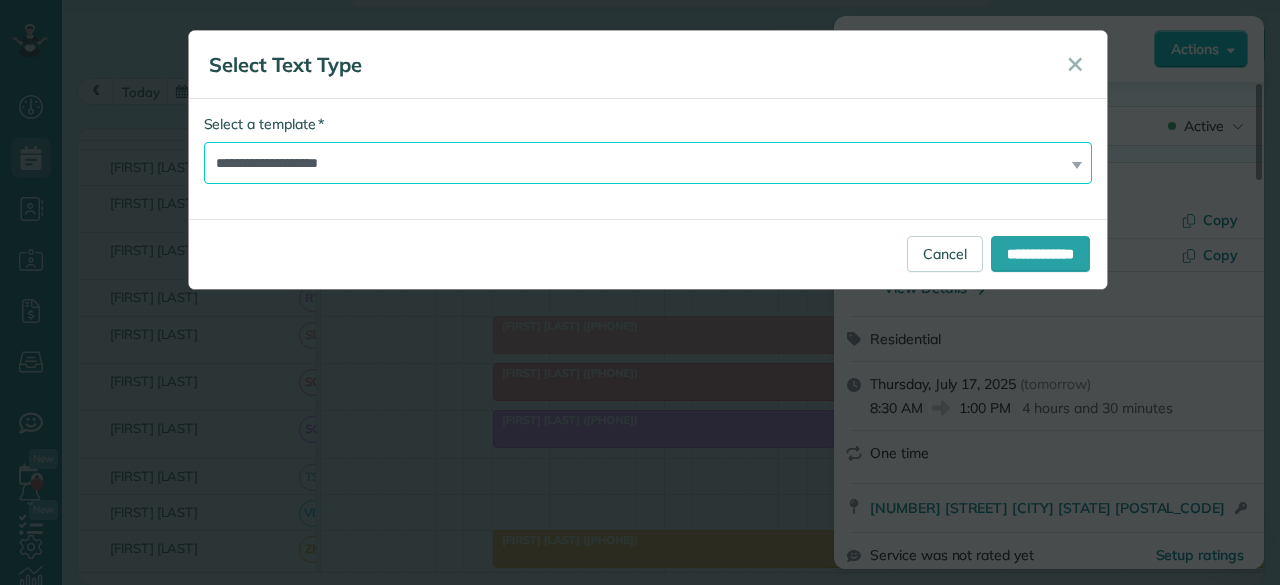 click on "**********" at bounding box center [648, 163] 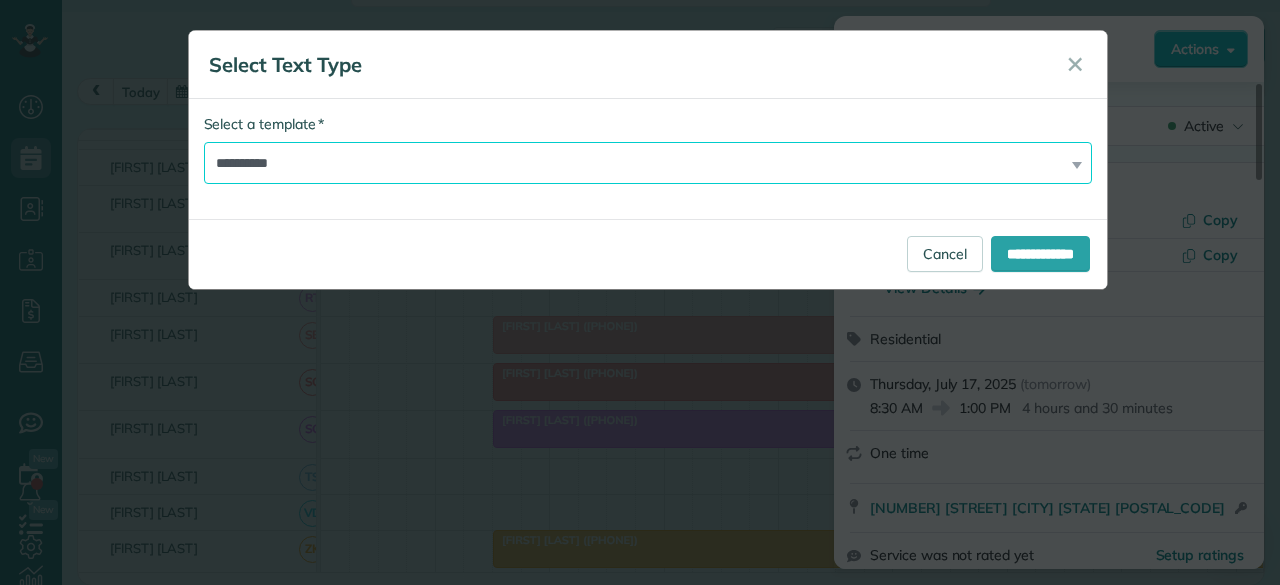 click on "**********" at bounding box center [648, 163] 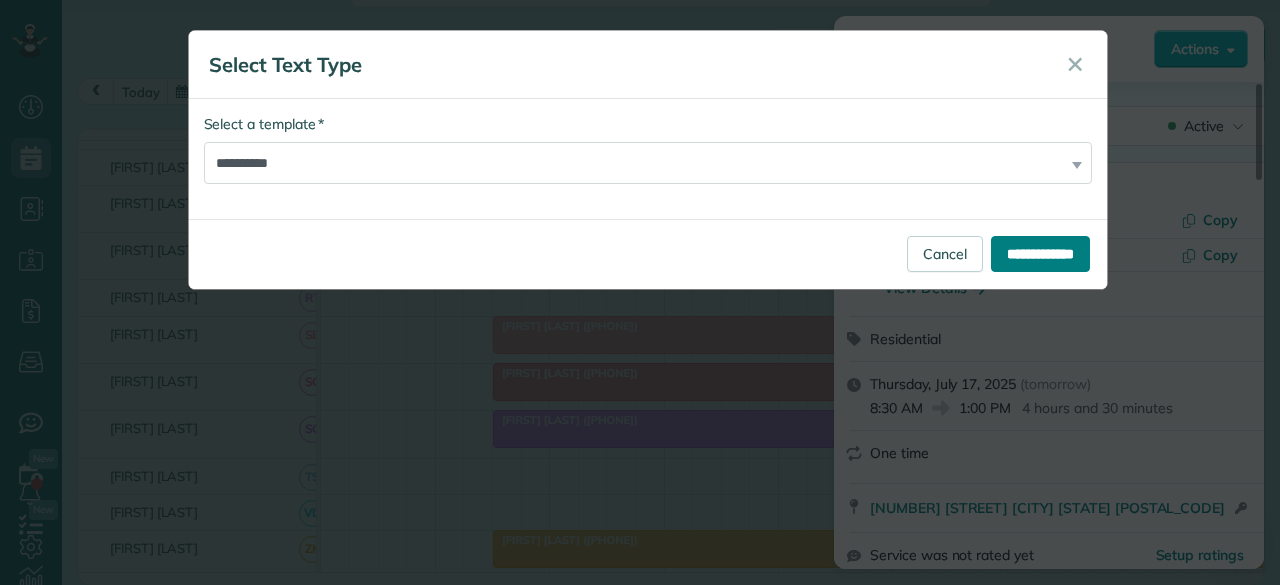 click on "**********" at bounding box center [1040, 254] 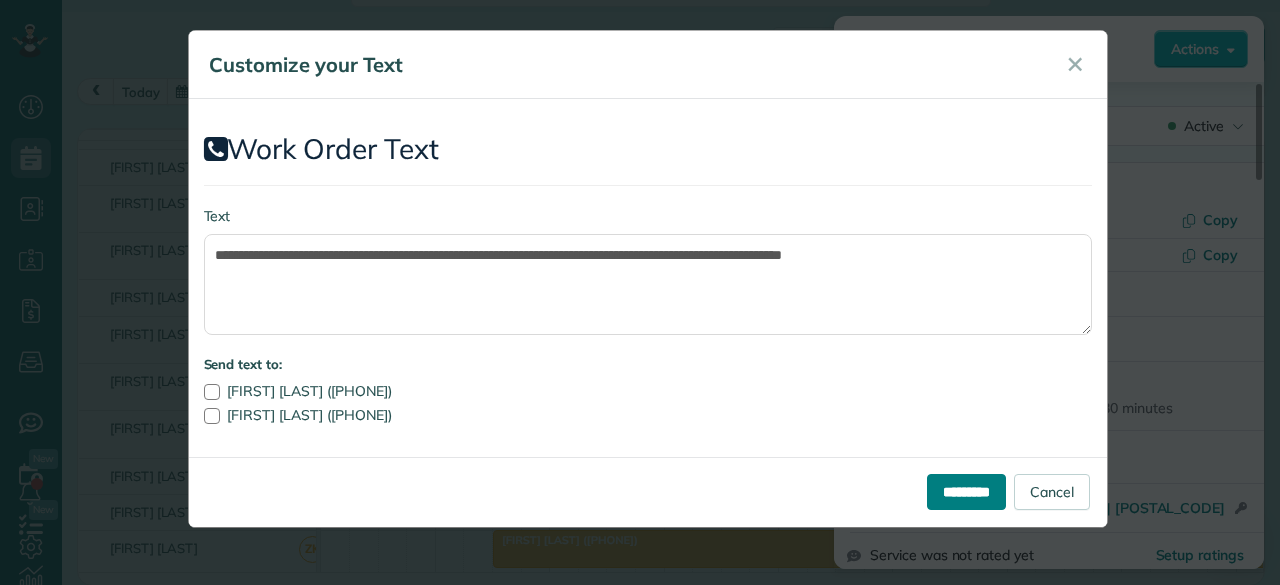 click on "*********" at bounding box center [966, 492] 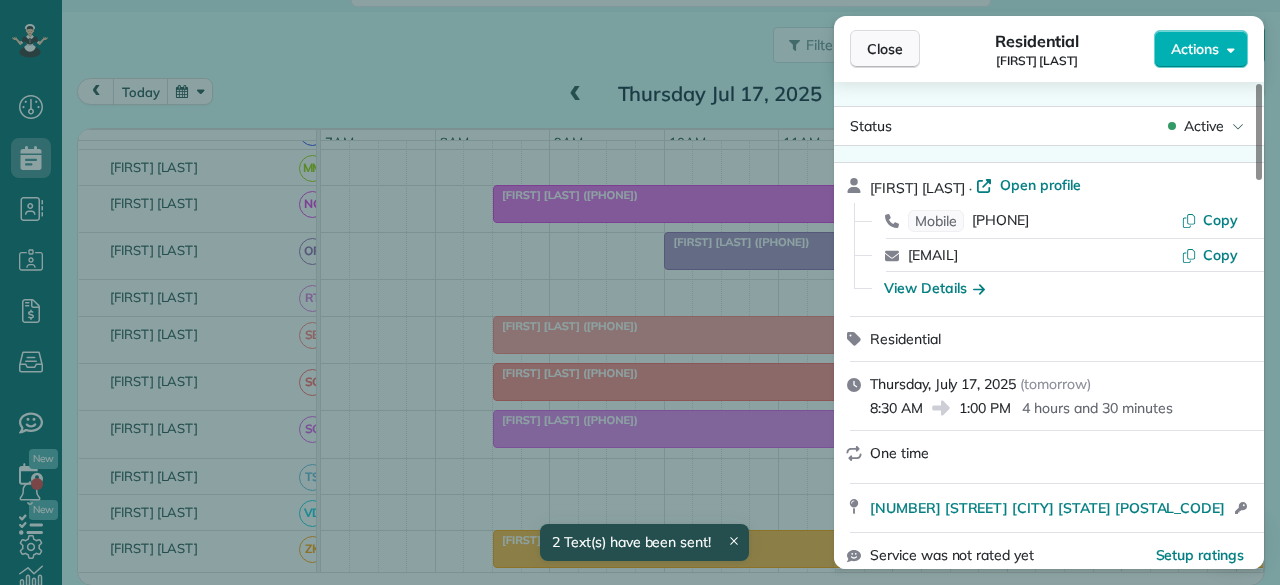 click on "Close" at bounding box center (885, 49) 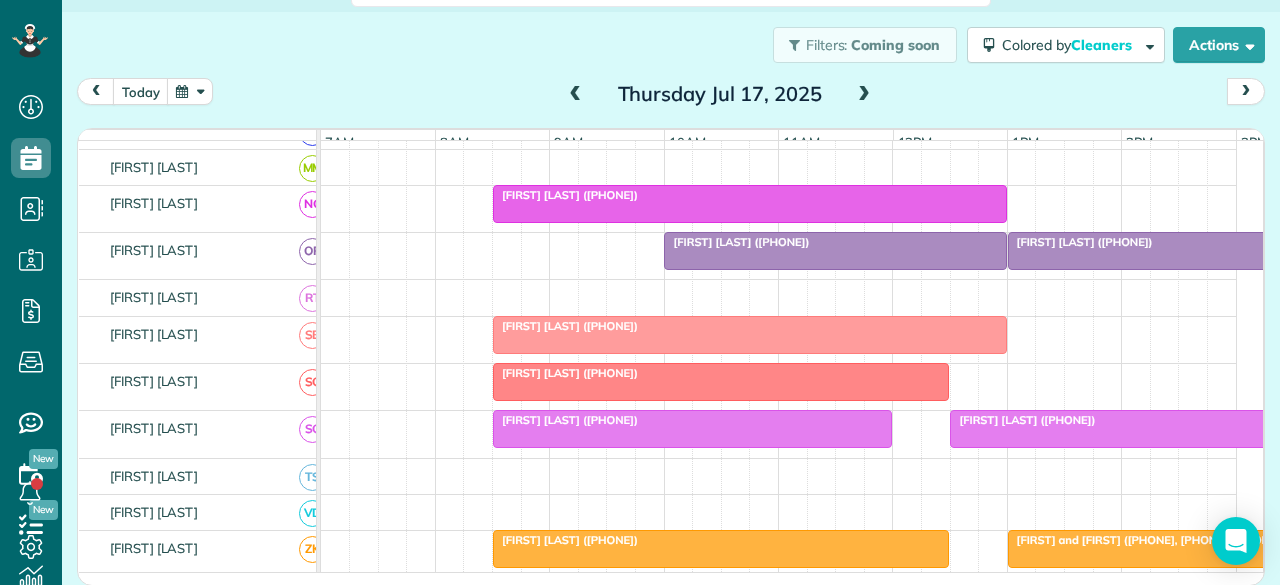 scroll, scrollTop: 33, scrollLeft: 0, axis: vertical 